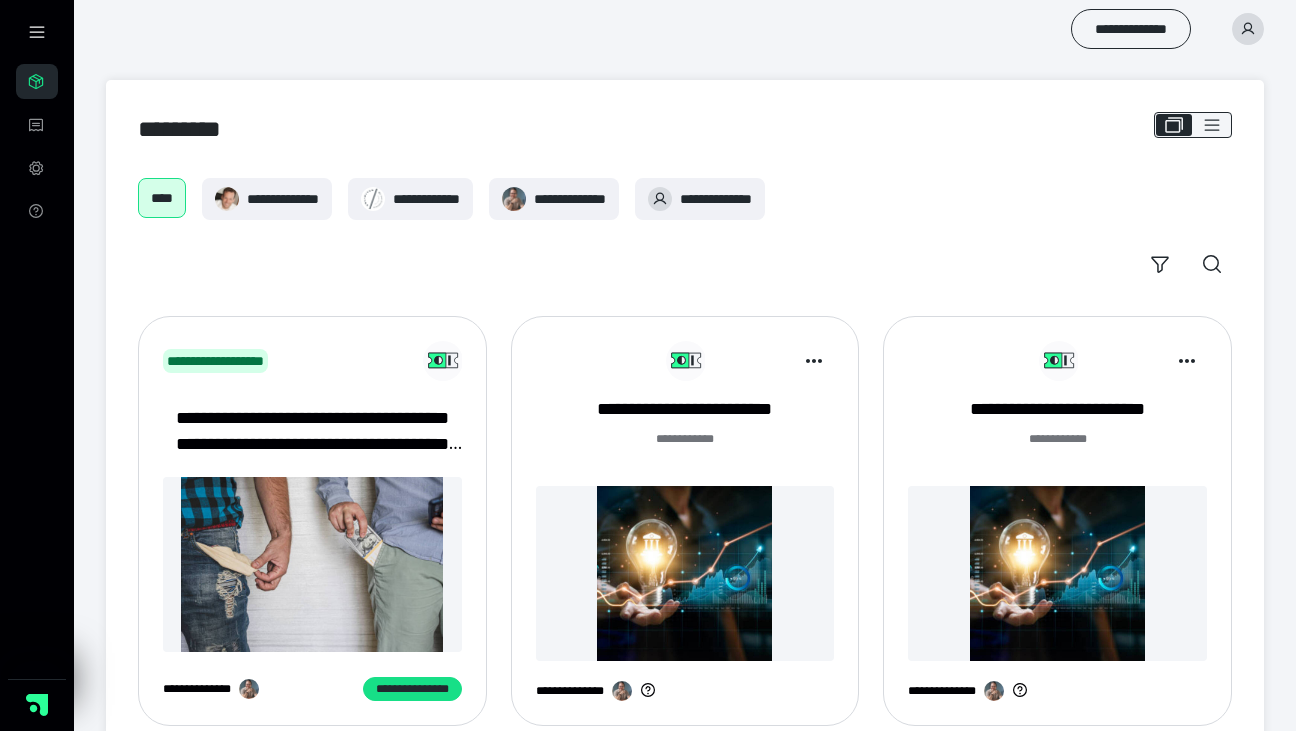 scroll, scrollTop: 0, scrollLeft: 0, axis: both 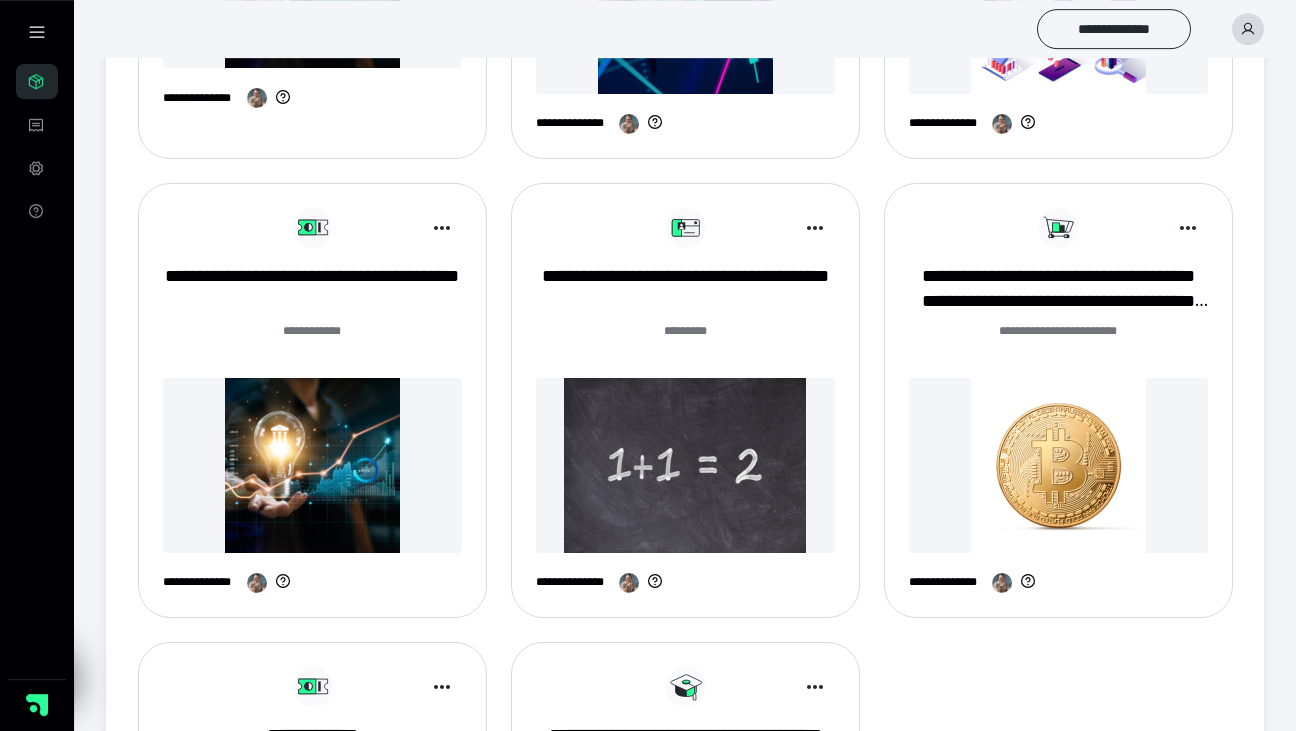 click at bounding box center (685, 465) 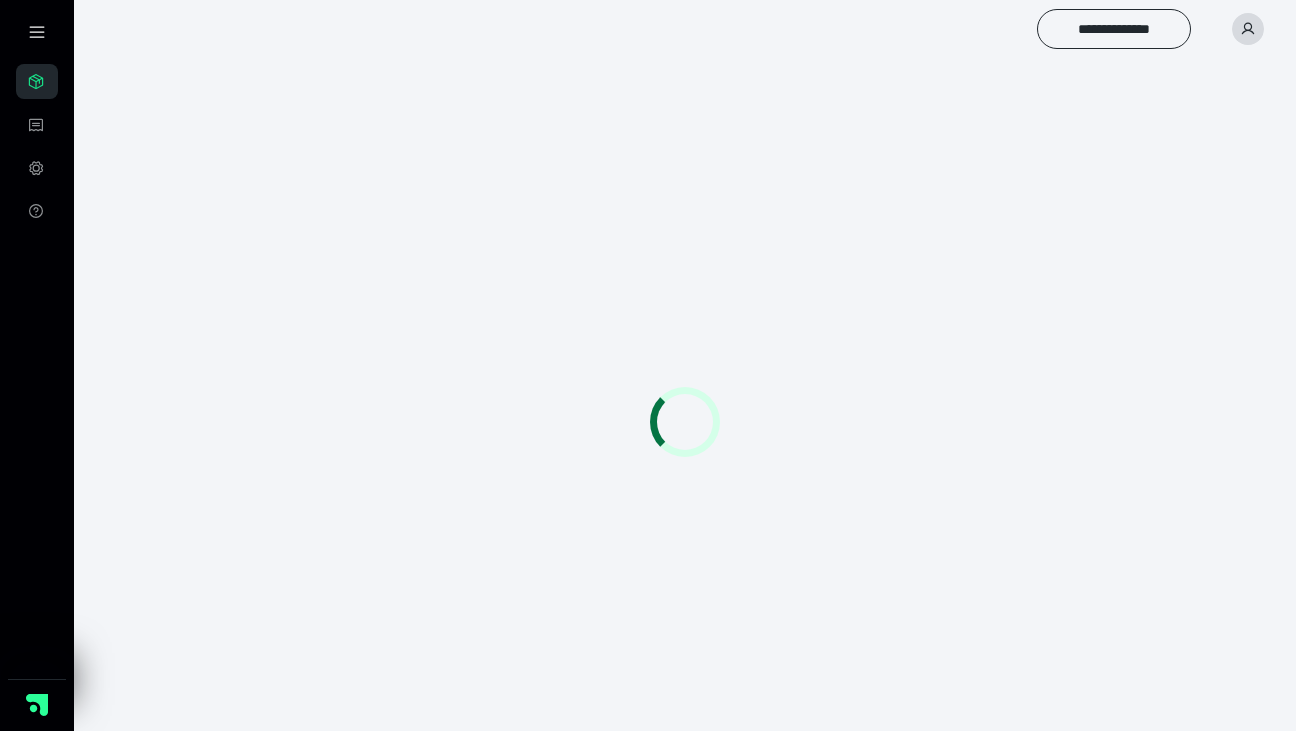 scroll, scrollTop: 0, scrollLeft: 0, axis: both 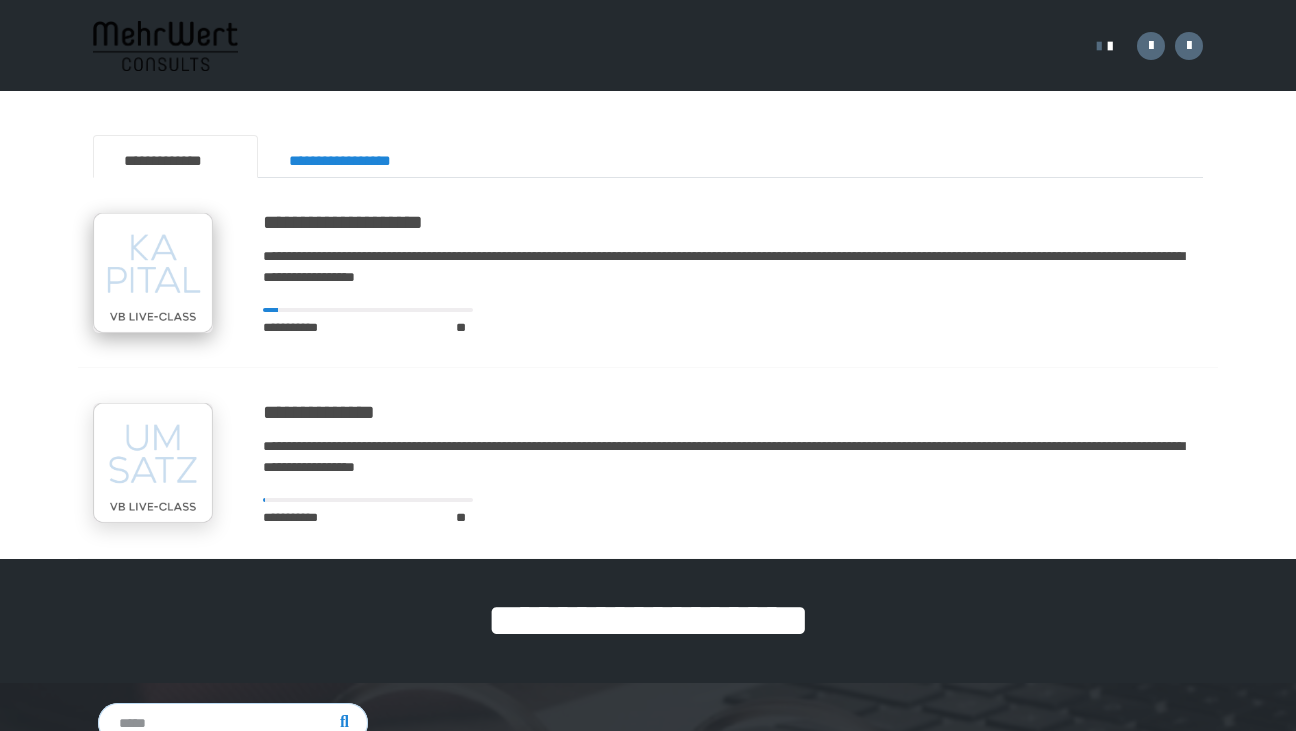 click at bounding box center (153, 273) 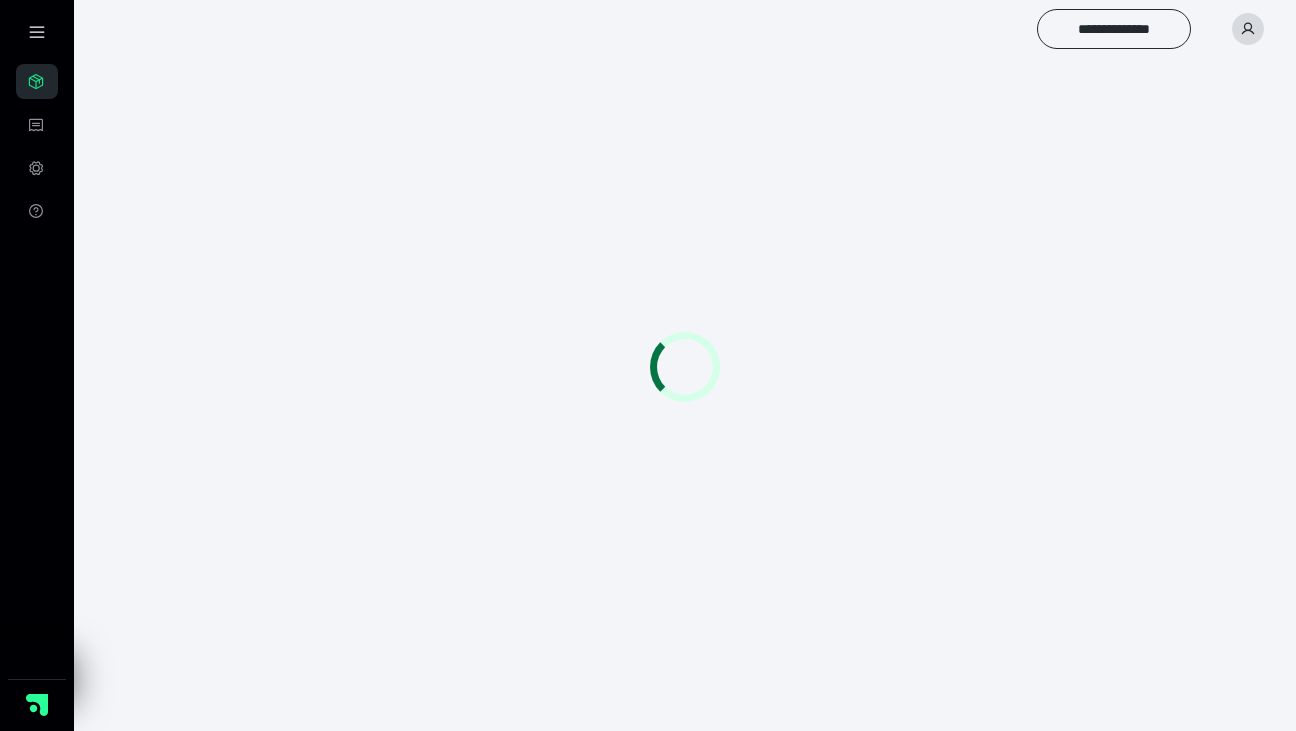 scroll, scrollTop: 0, scrollLeft: 0, axis: both 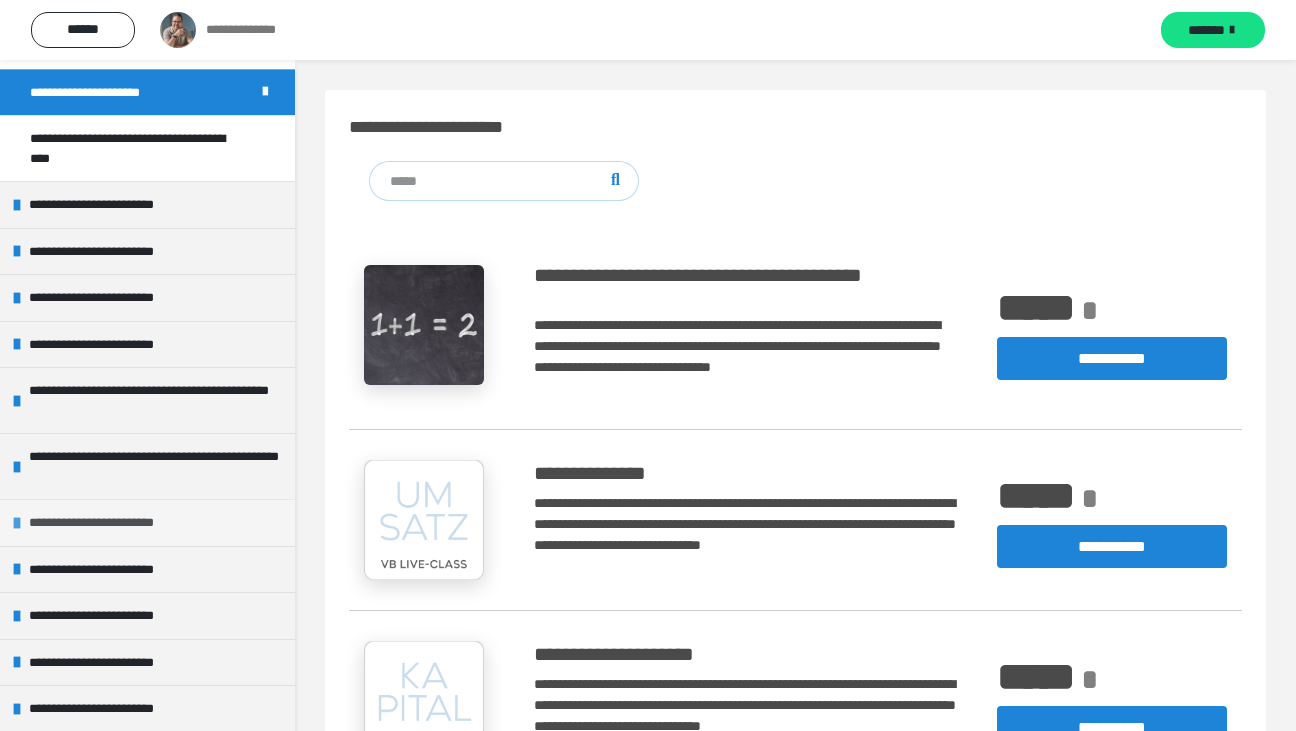 click on "**********" at bounding box center (111, 523) 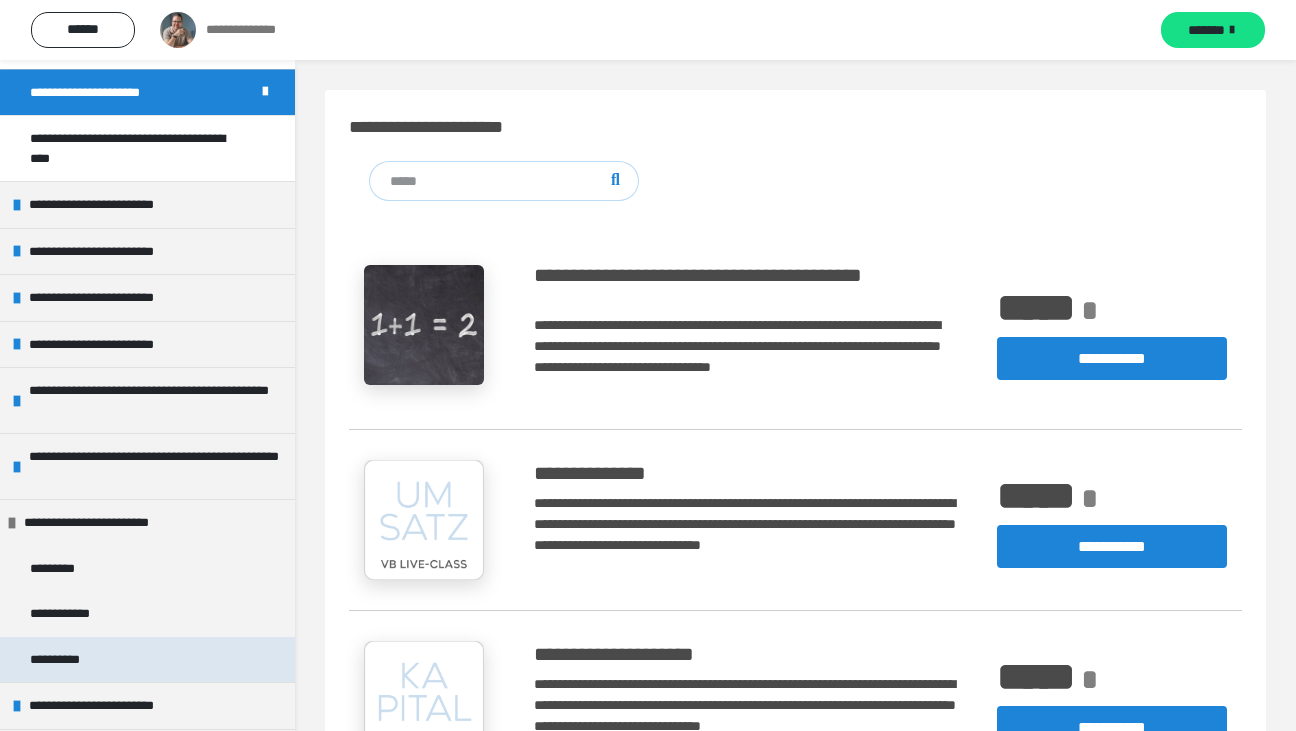 click on "**********" at bounding box center (67, 660) 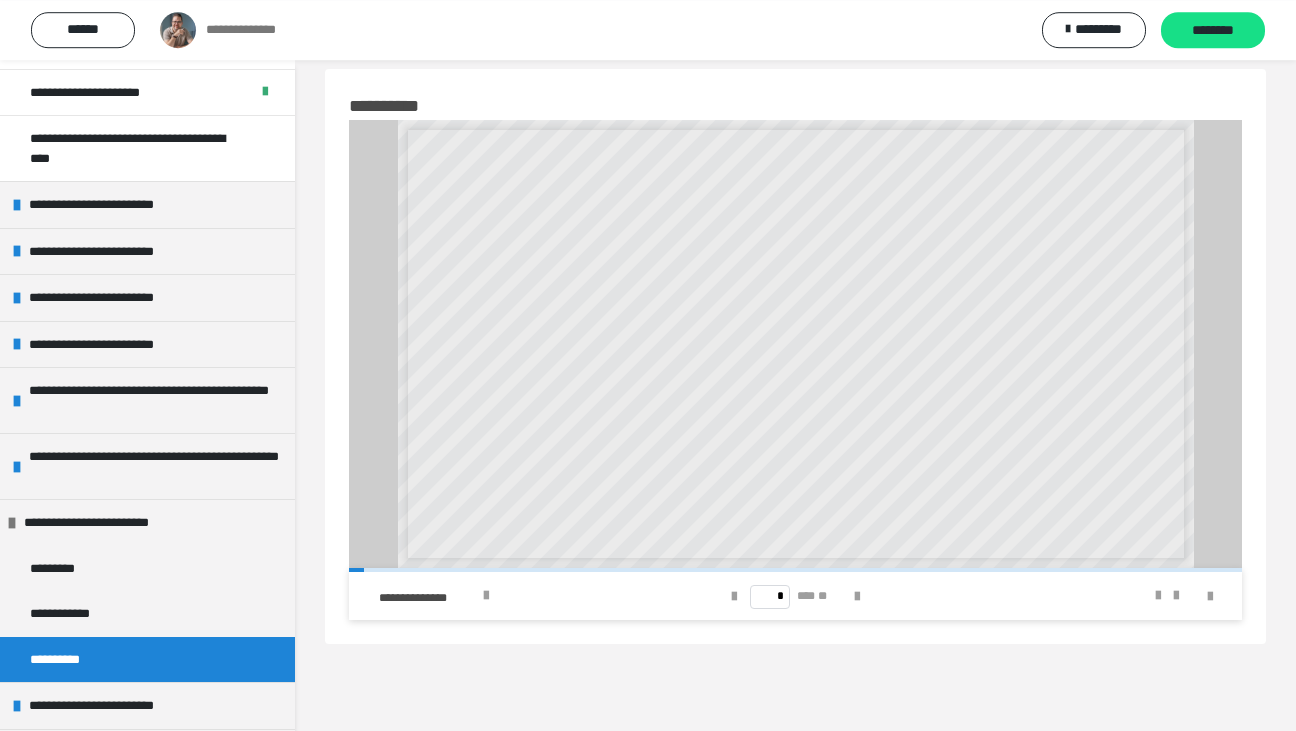 scroll, scrollTop: 59, scrollLeft: 0, axis: vertical 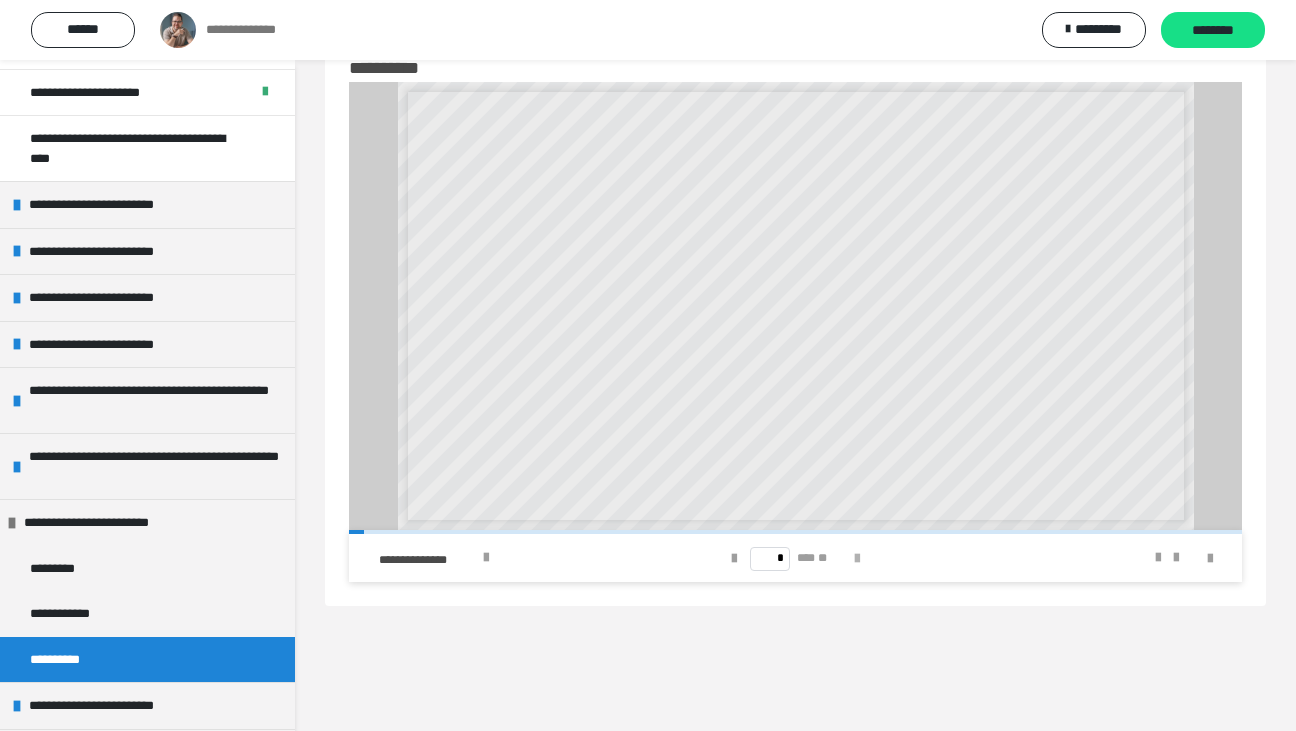 click at bounding box center [857, 559] 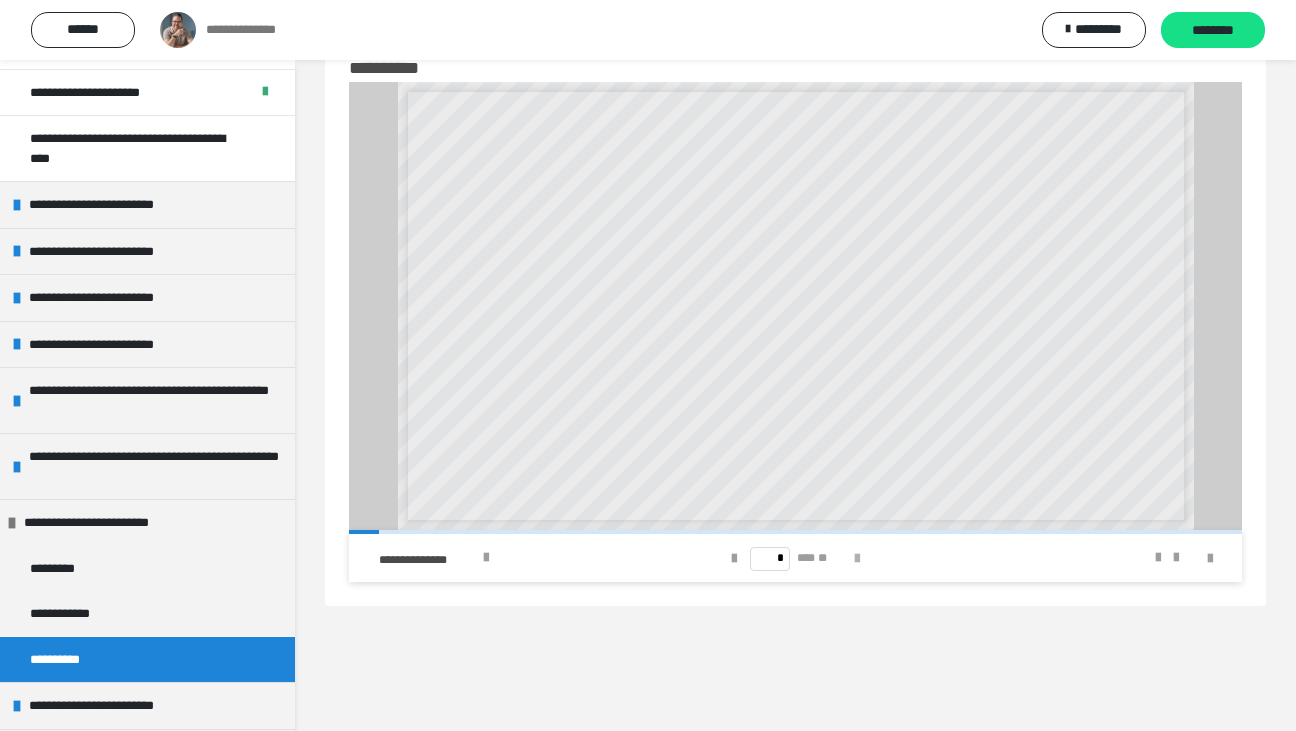 click at bounding box center (857, 559) 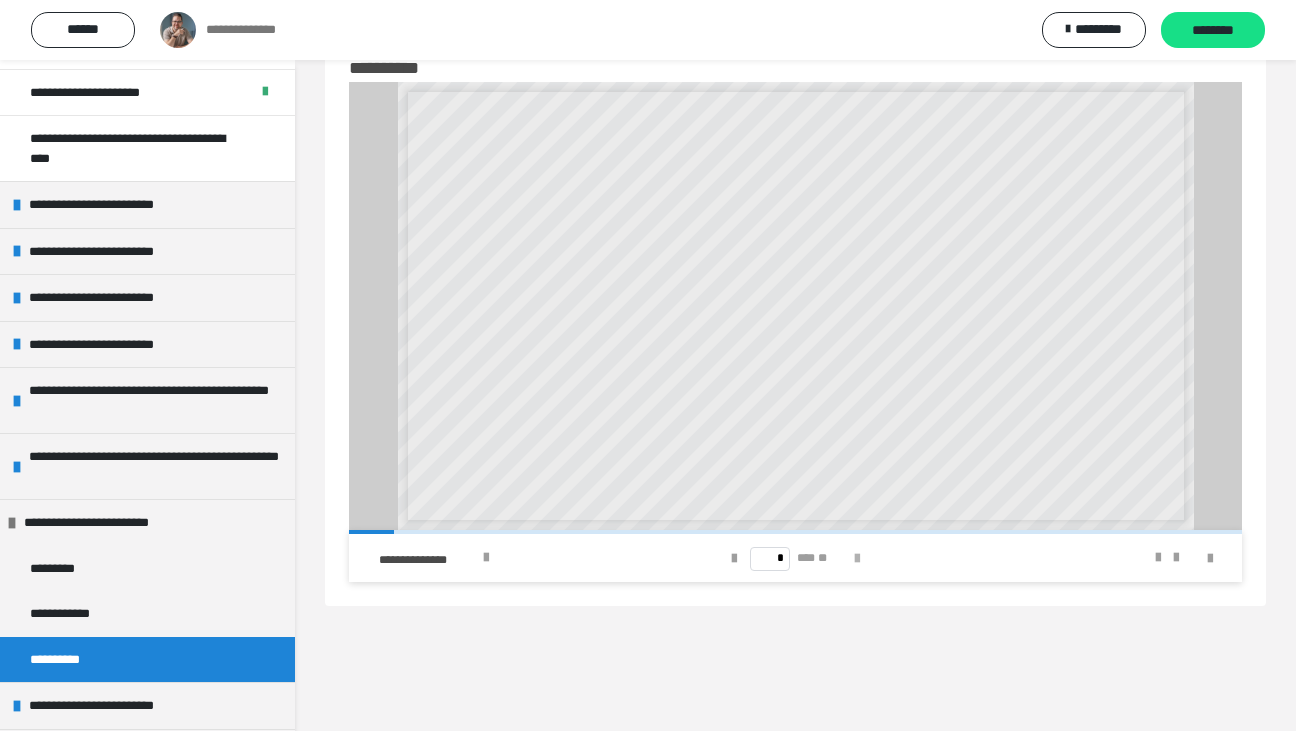 click at bounding box center [857, 559] 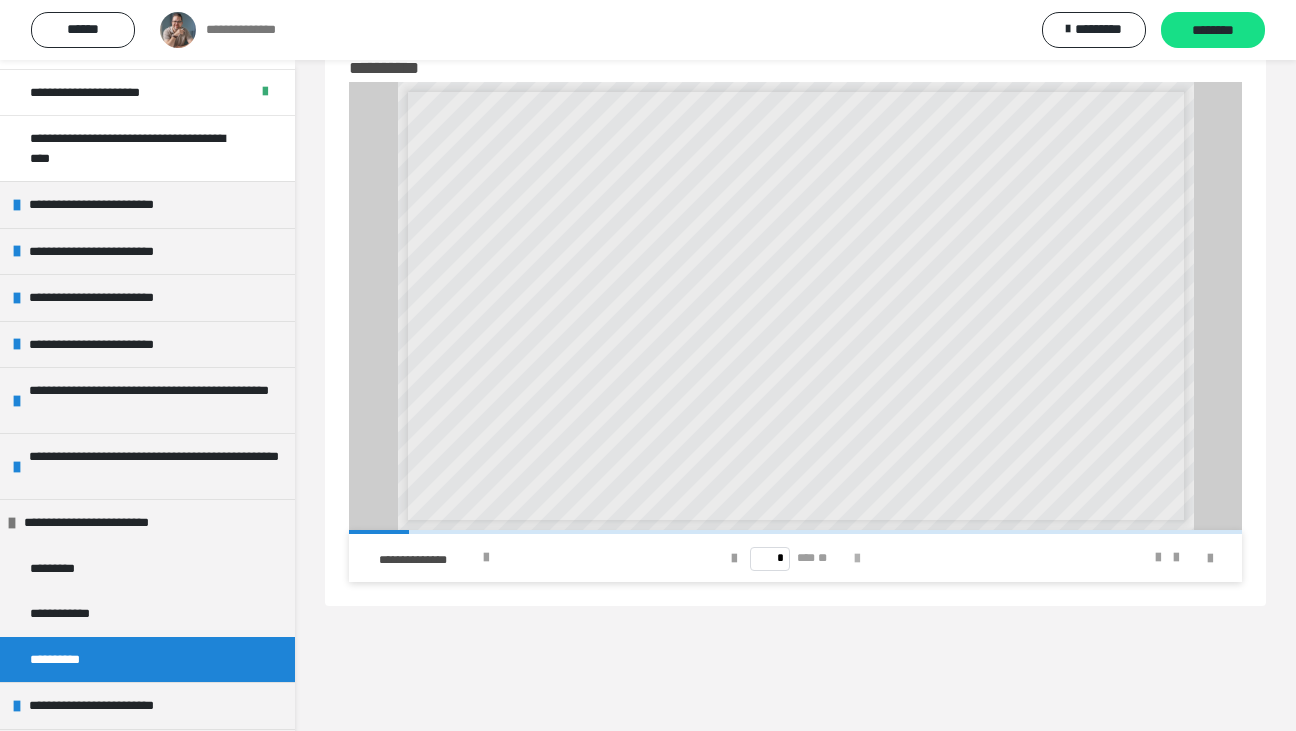 click at bounding box center [857, 559] 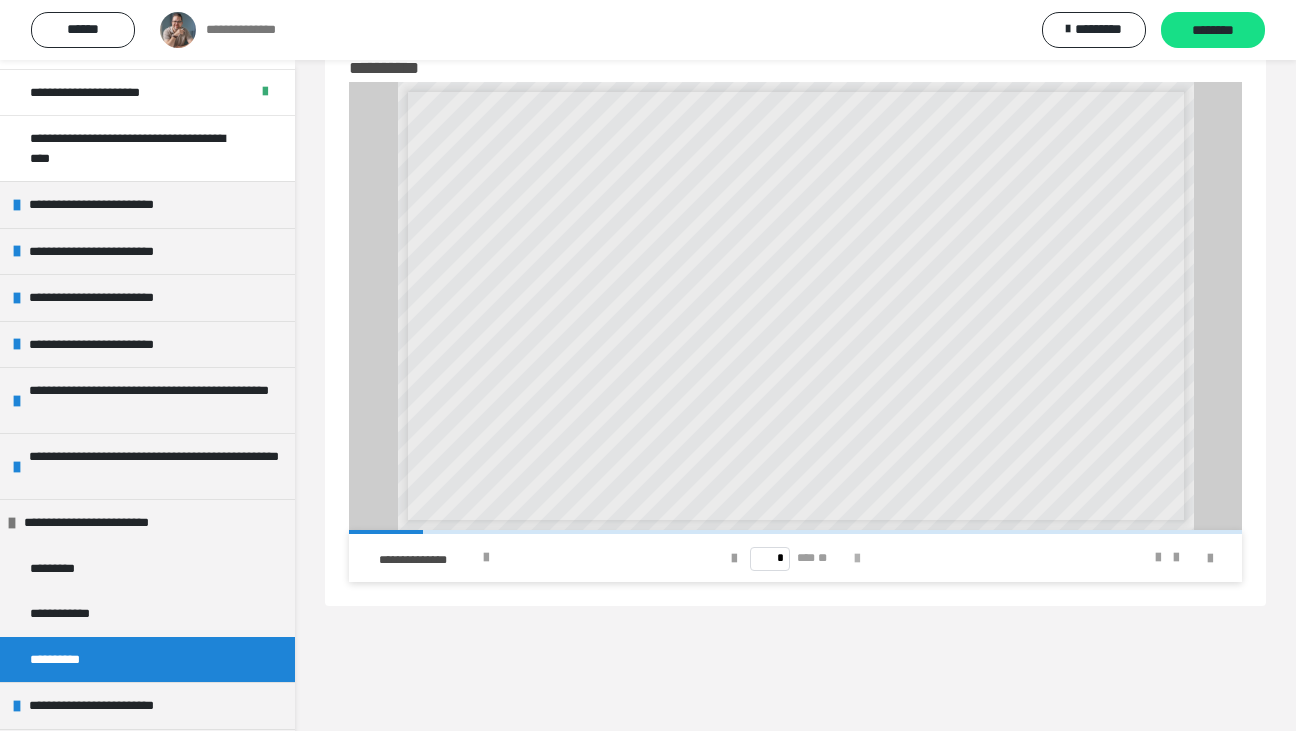 click at bounding box center [857, 559] 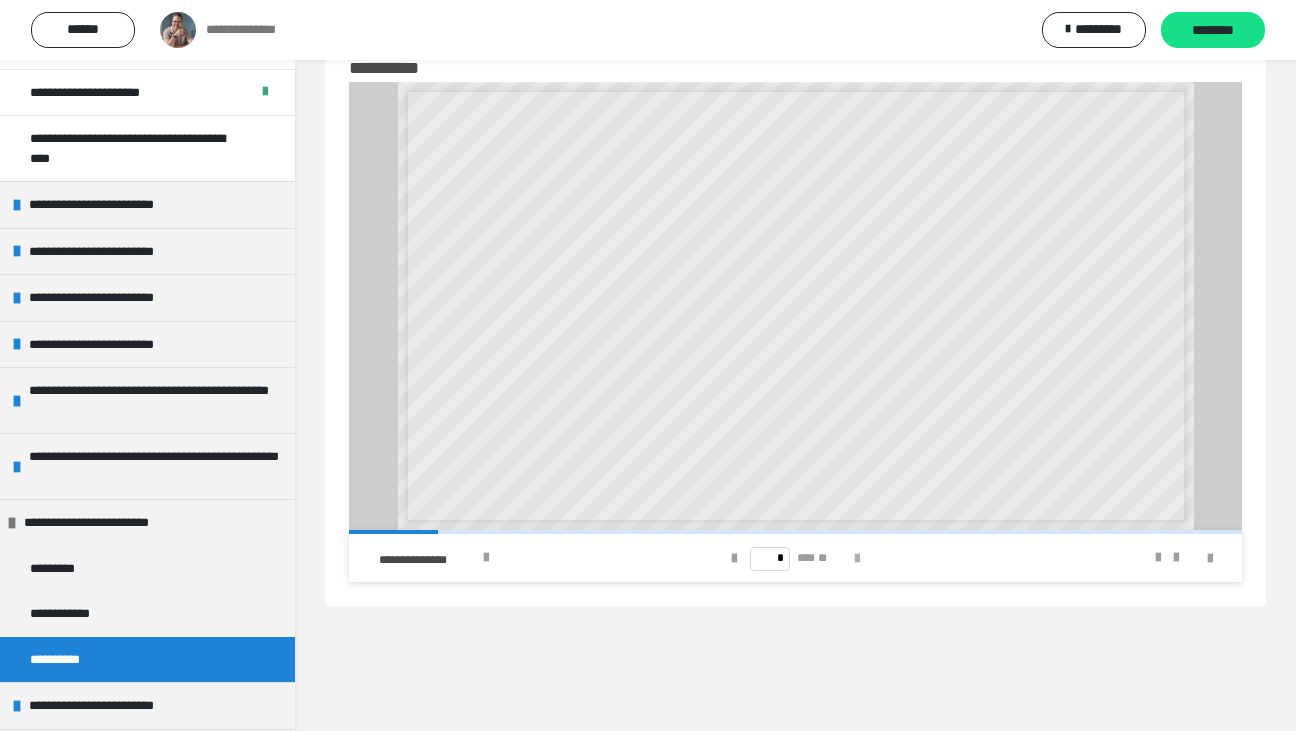 click at bounding box center (857, 559) 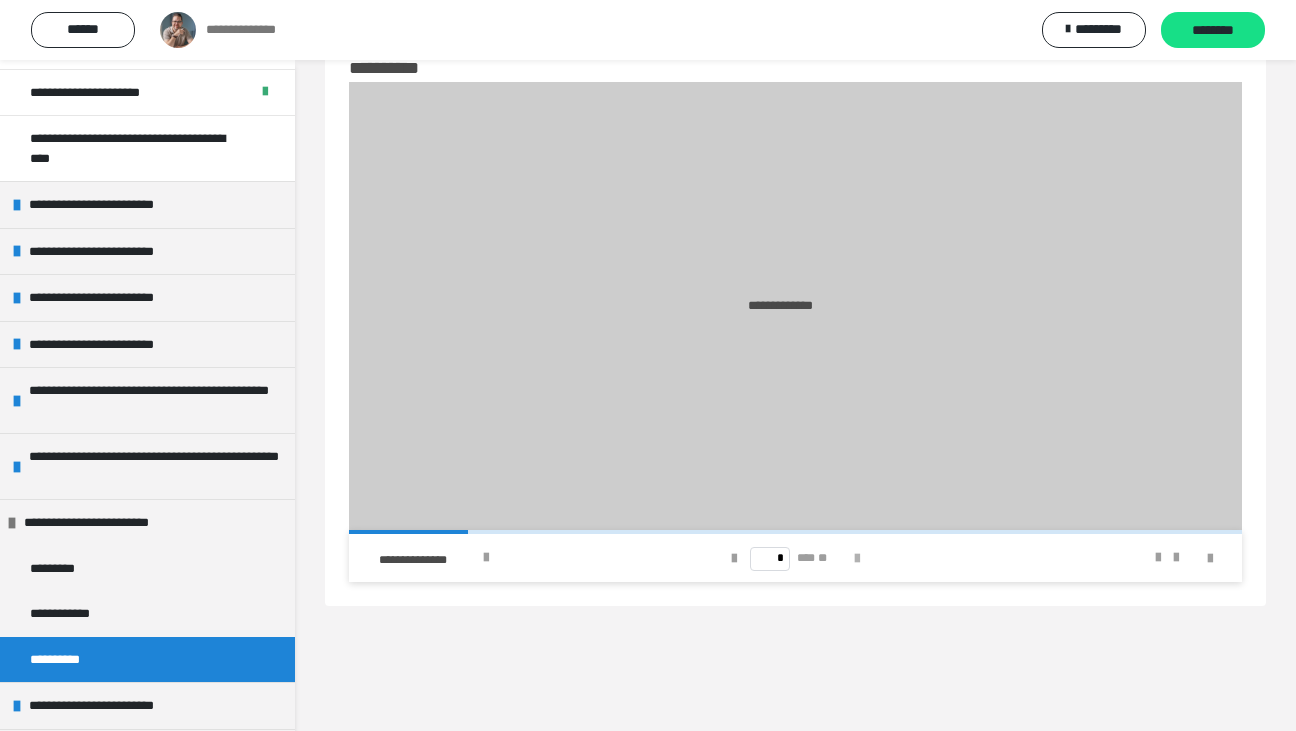 click at bounding box center [857, 559] 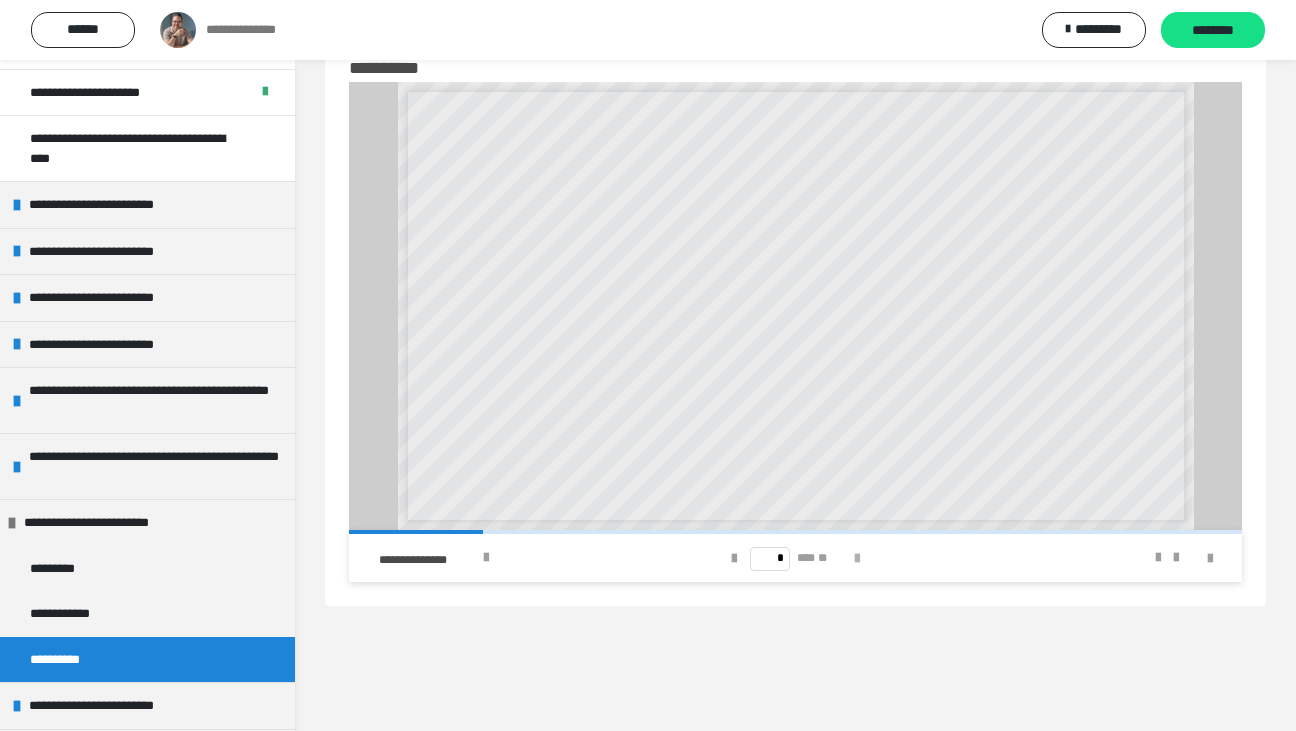 click at bounding box center (857, 559) 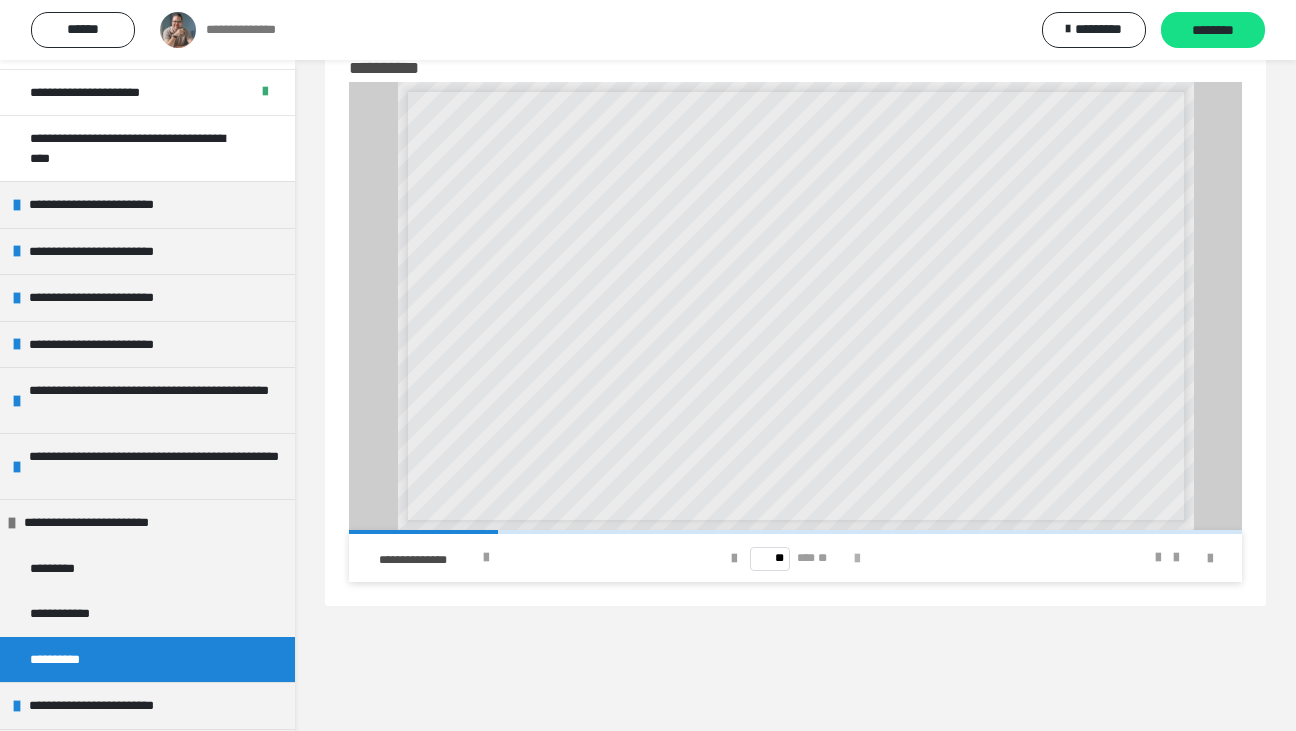 click at bounding box center [857, 559] 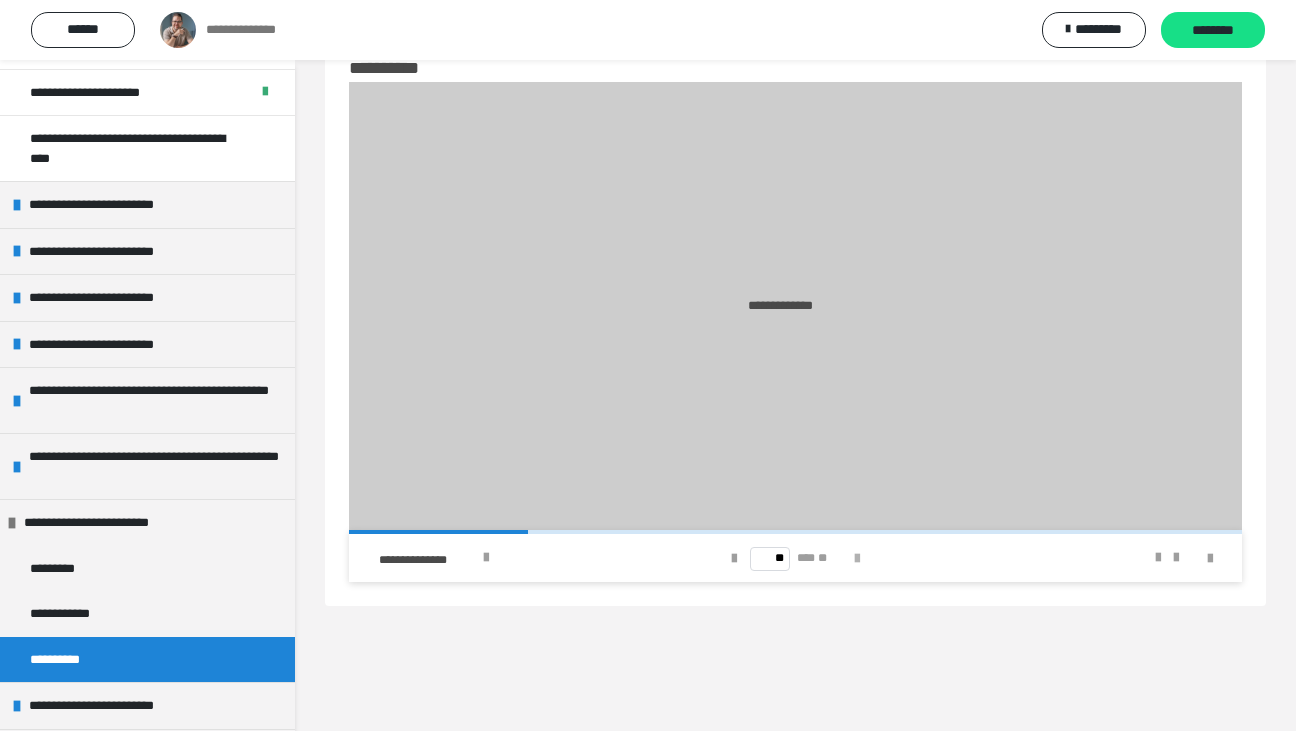 click at bounding box center (857, 559) 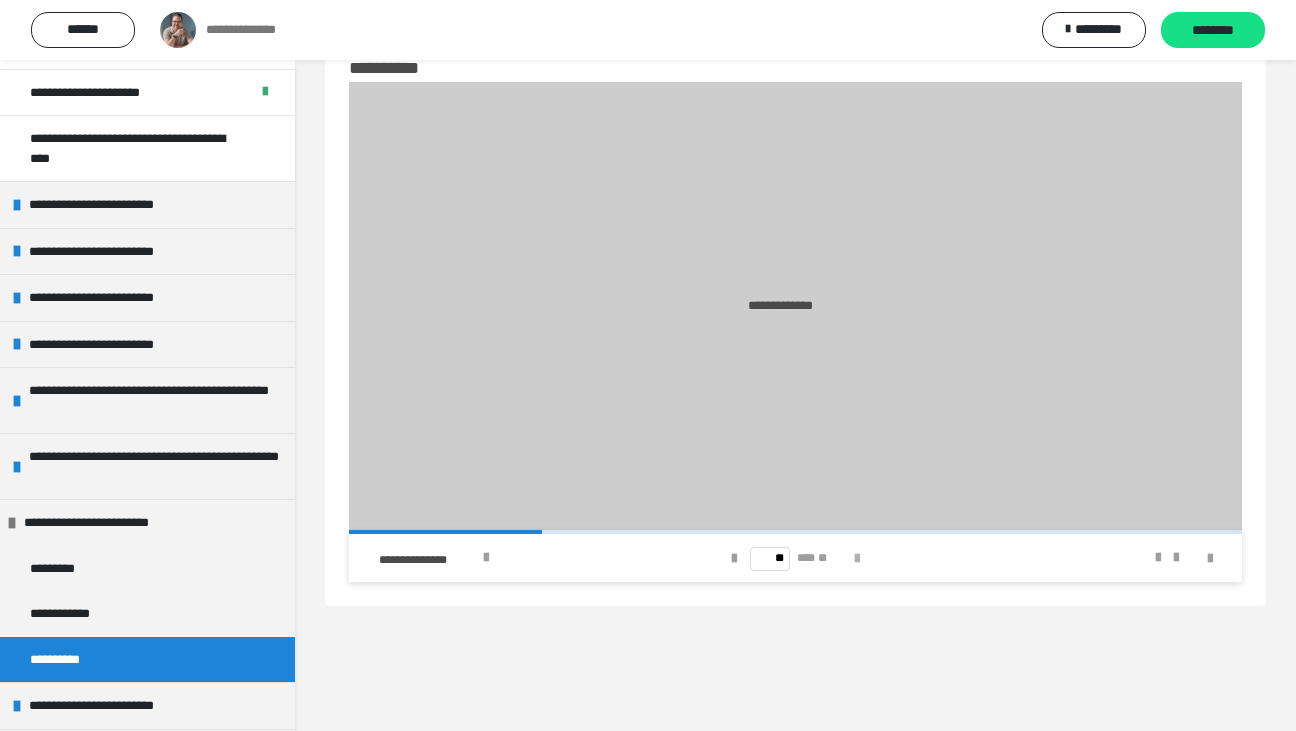 click at bounding box center [857, 559] 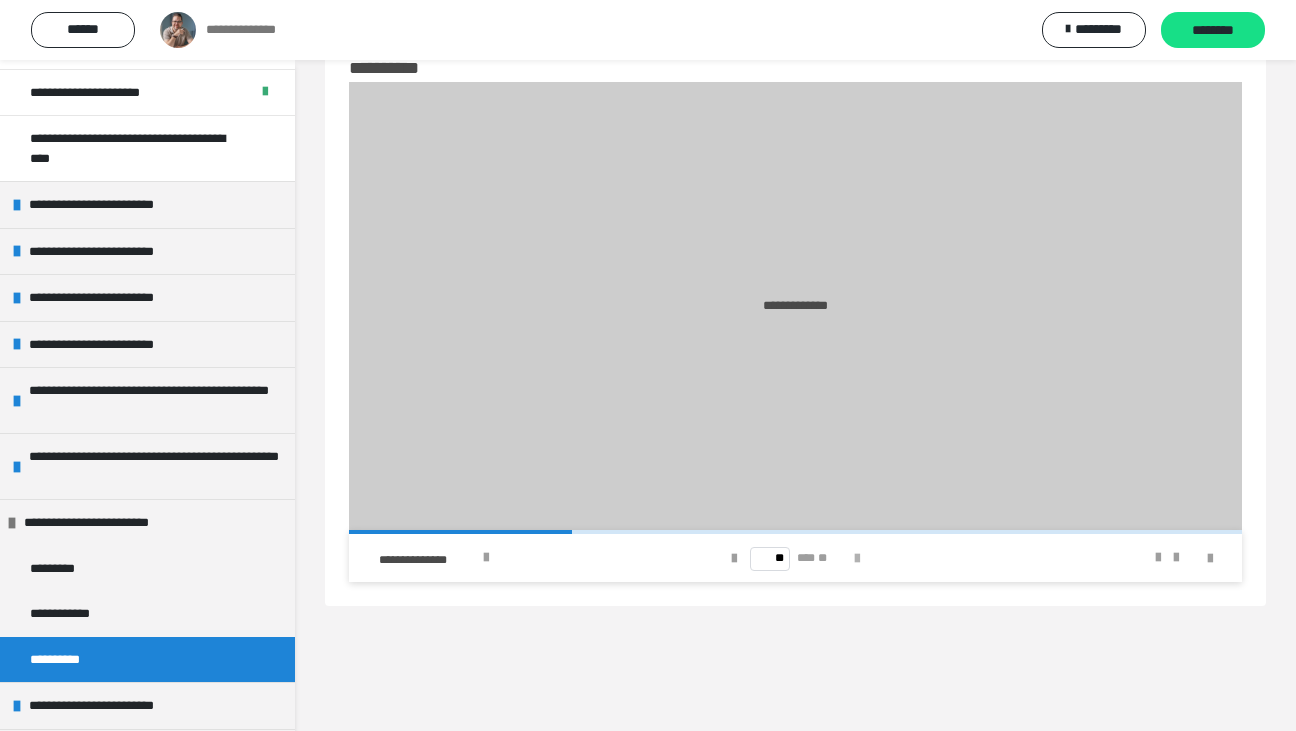 click at bounding box center (857, 559) 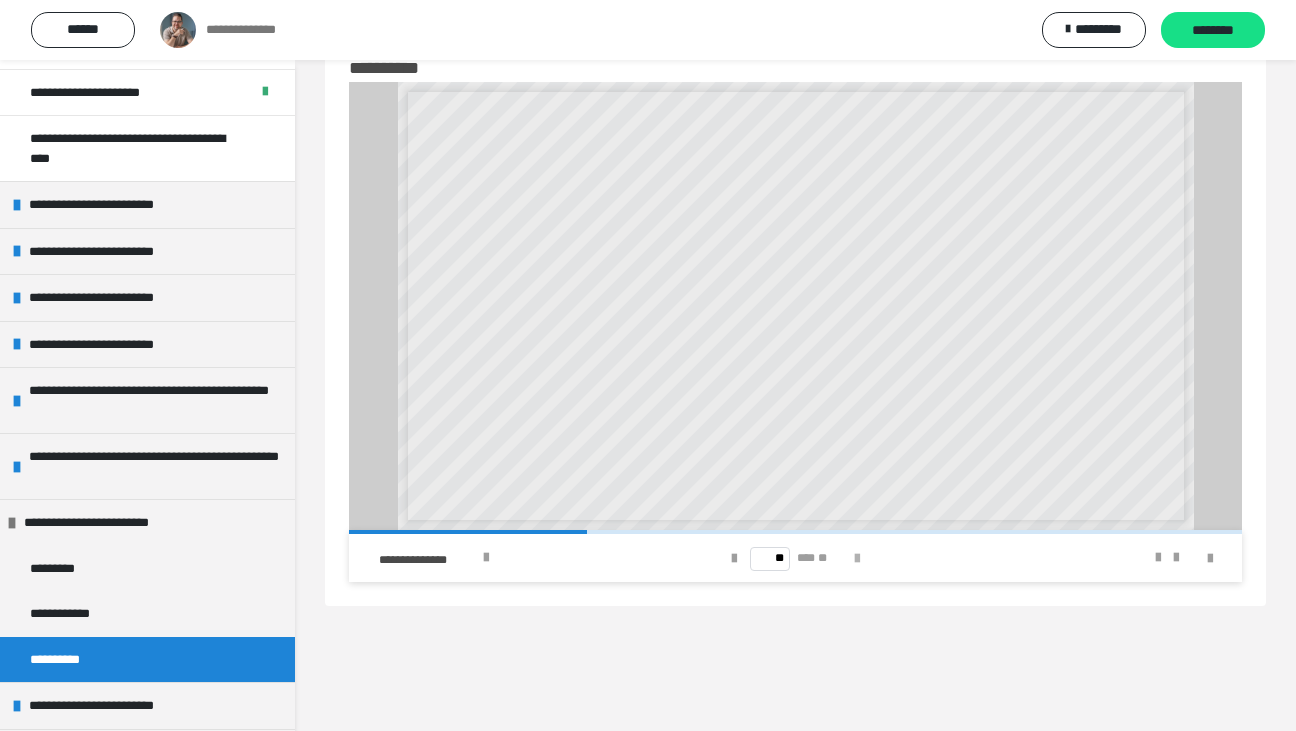 click at bounding box center (857, 559) 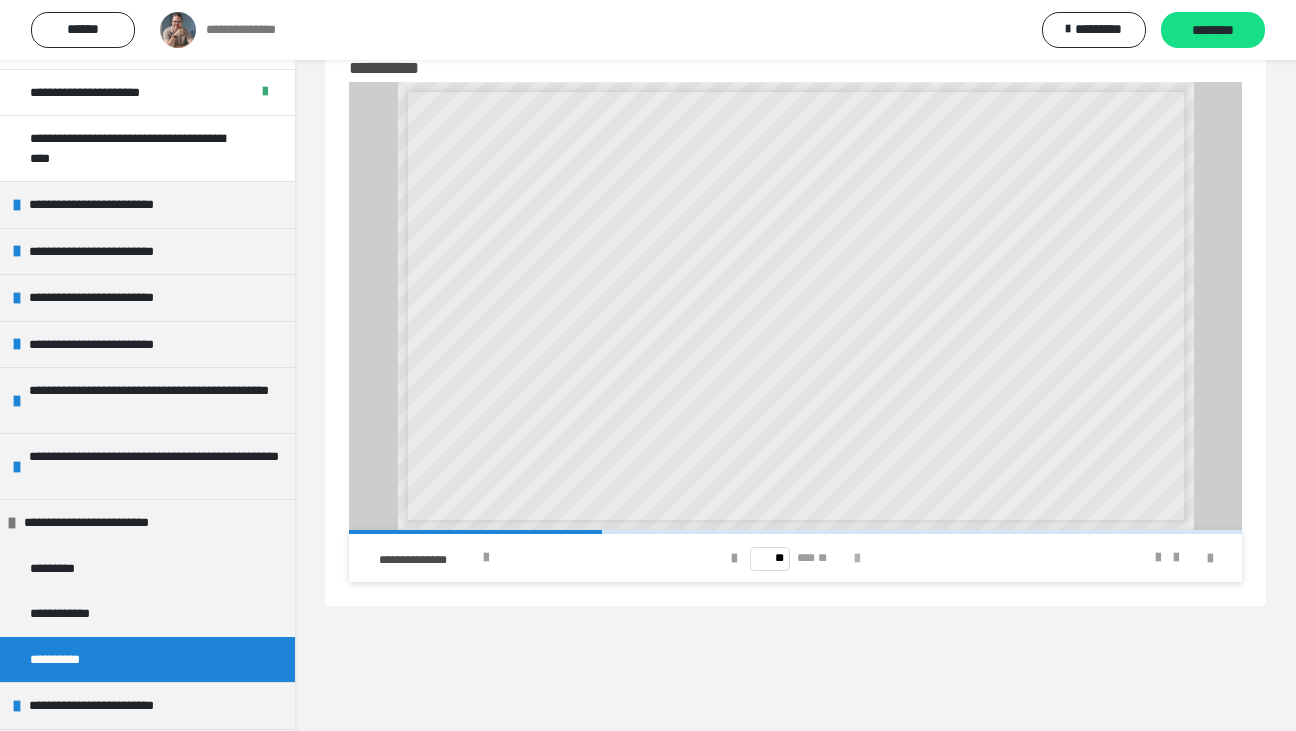 click at bounding box center [857, 559] 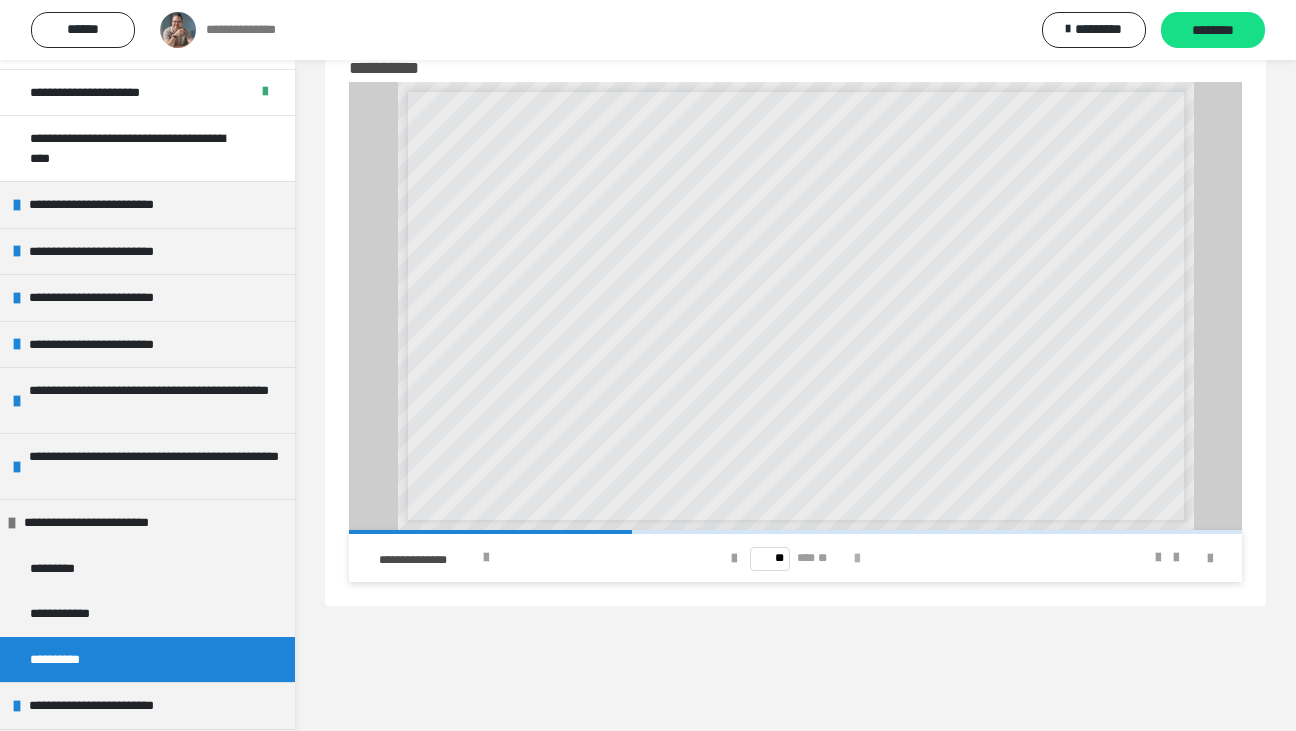 click at bounding box center [857, 559] 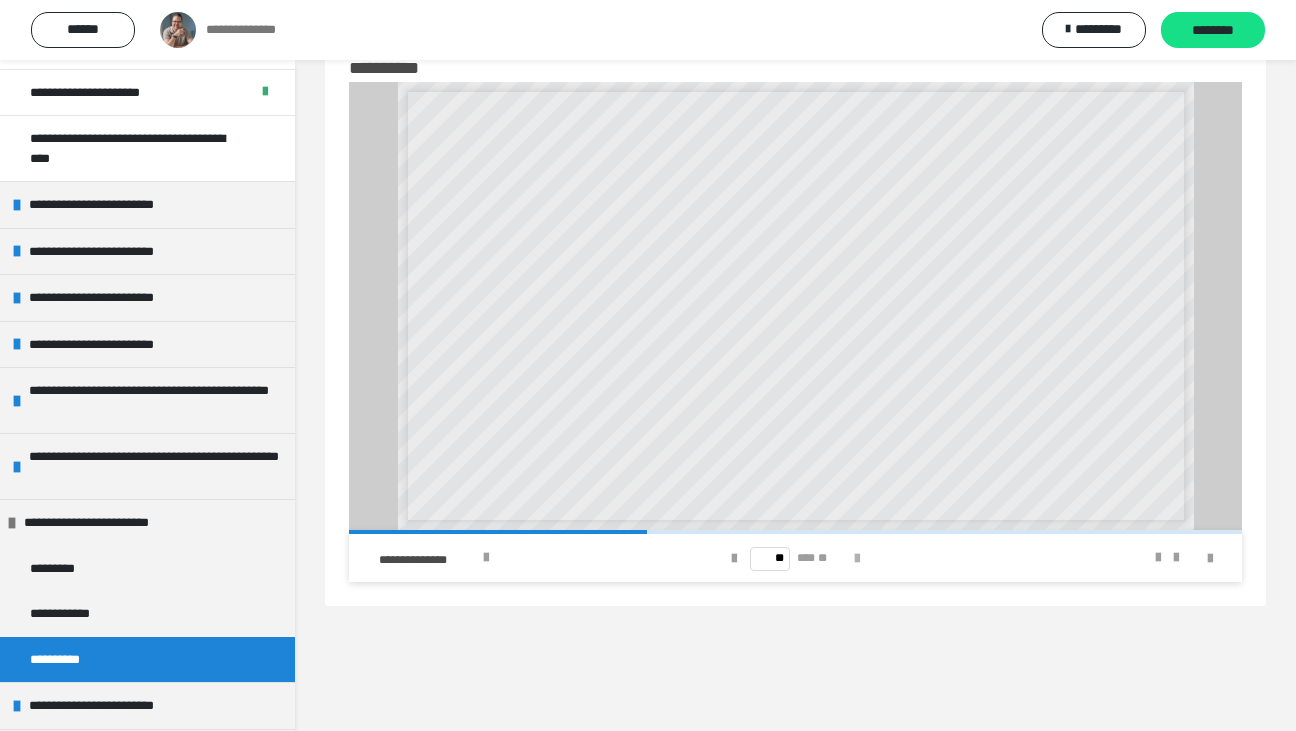 click at bounding box center [857, 559] 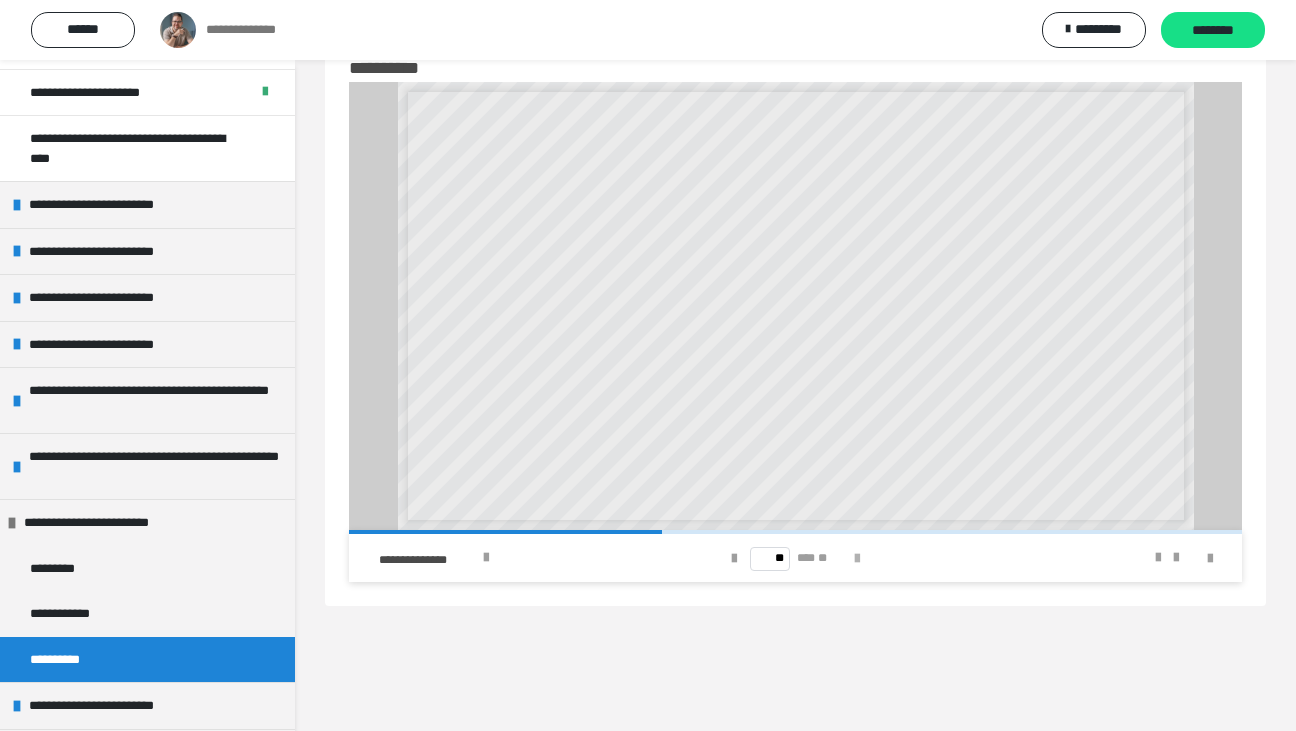 click at bounding box center (857, 559) 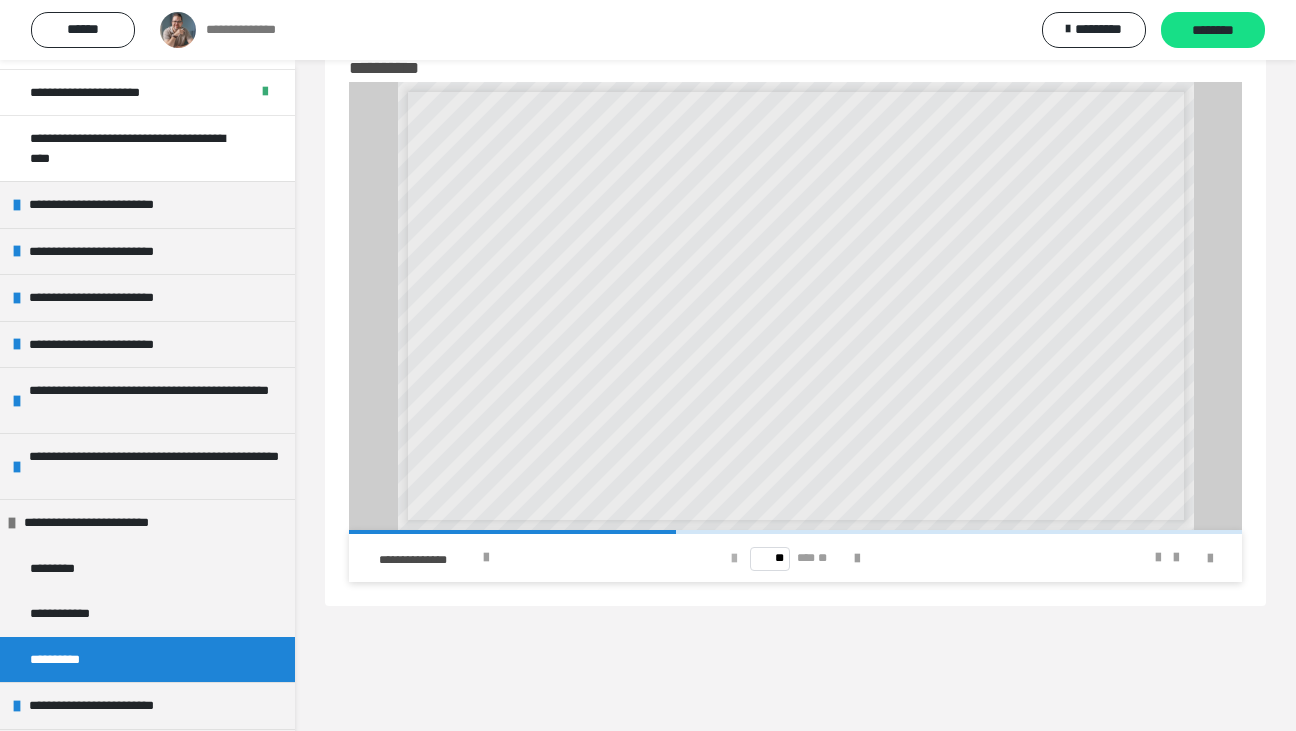 click at bounding box center [734, 559] 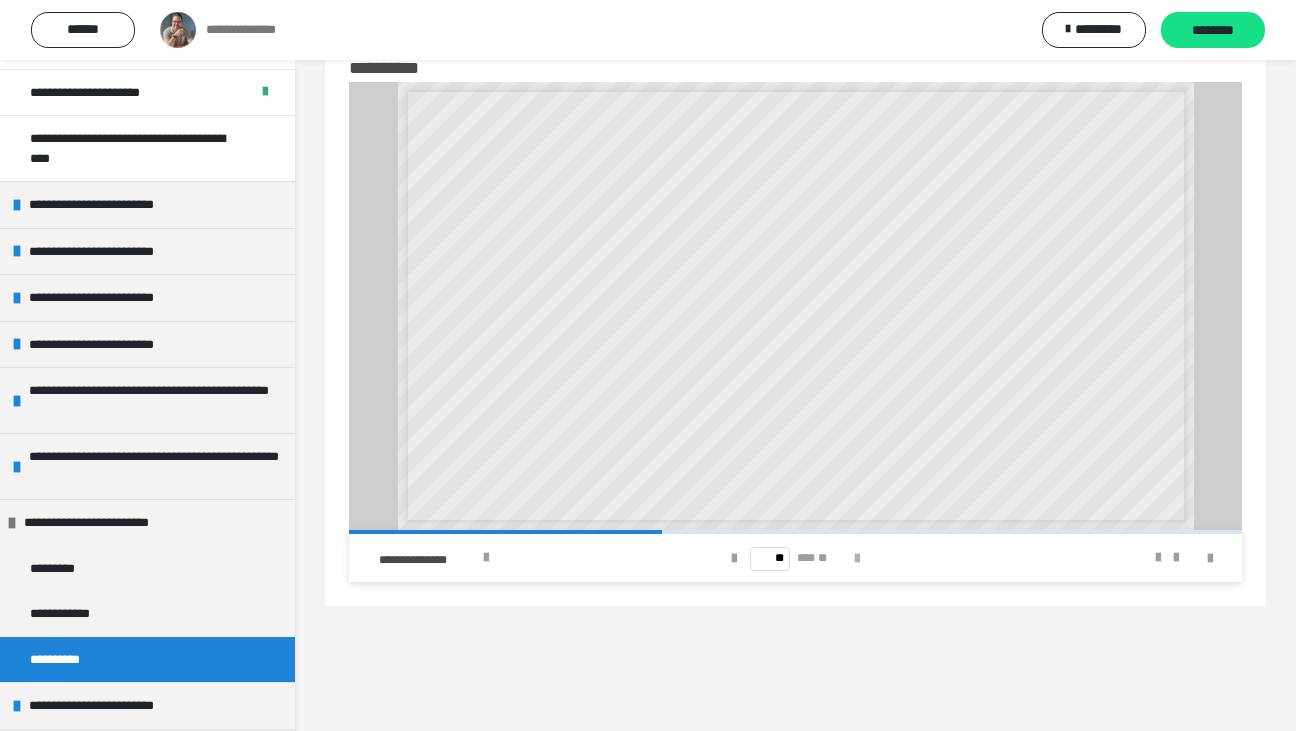 click at bounding box center (857, 559) 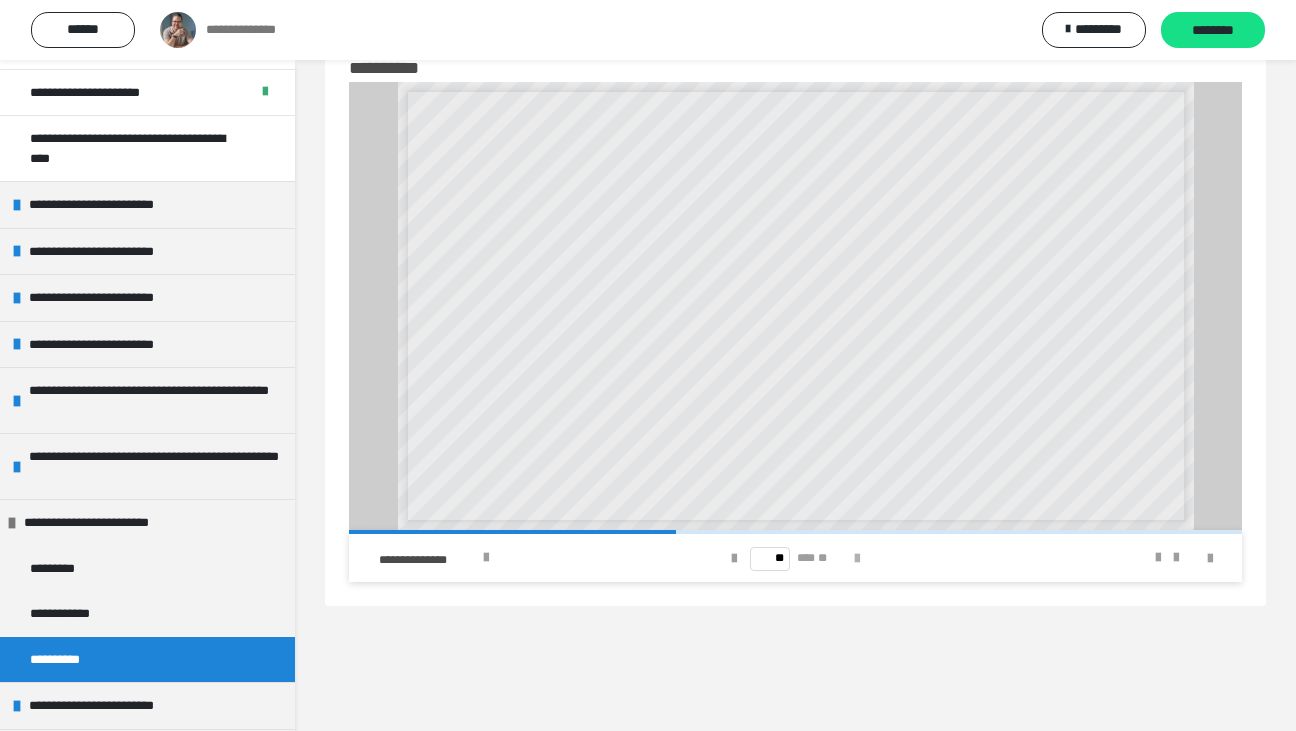 click at bounding box center [857, 559] 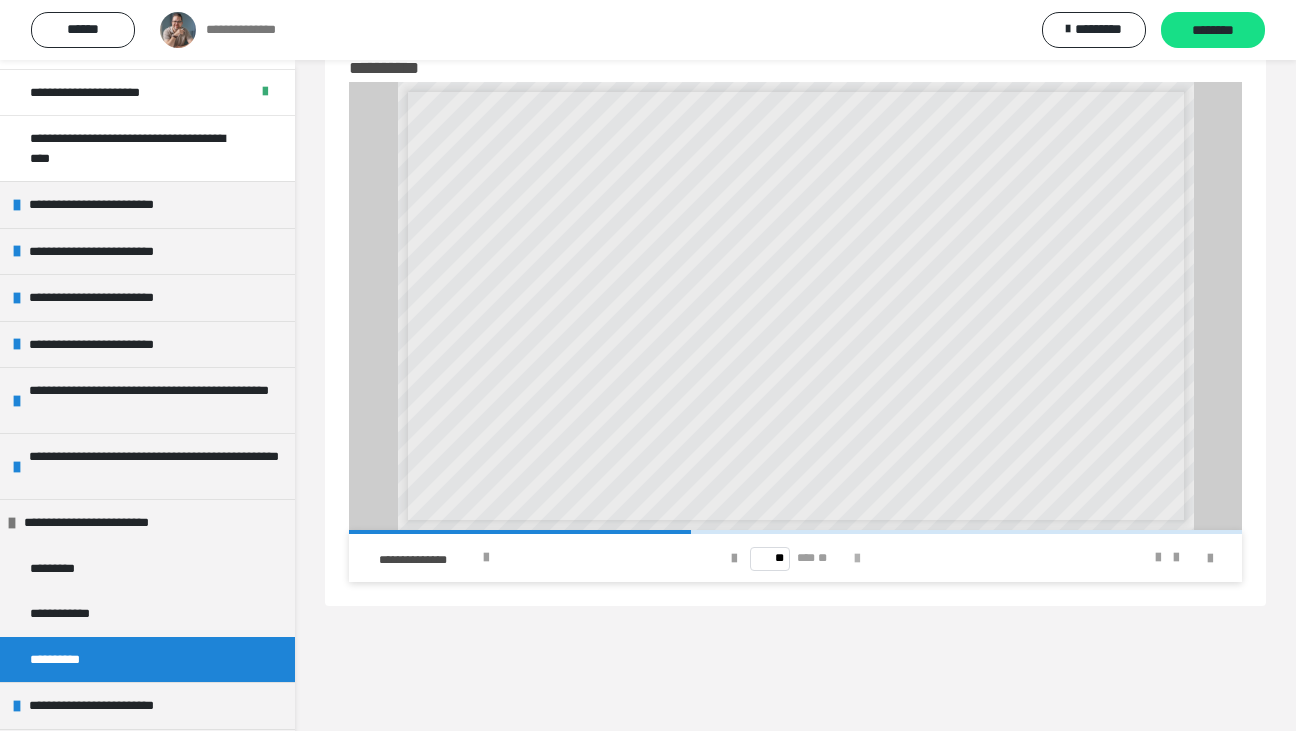 click at bounding box center (857, 559) 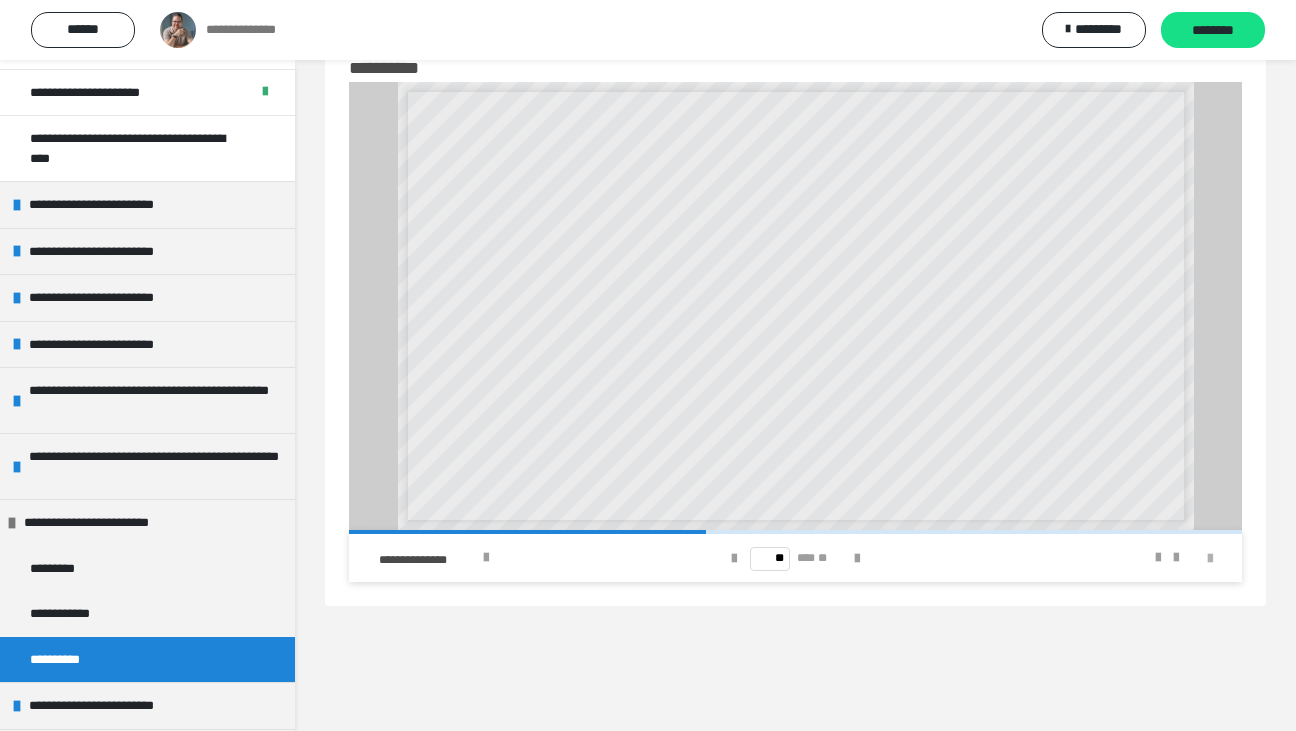 click at bounding box center (1210, 559) 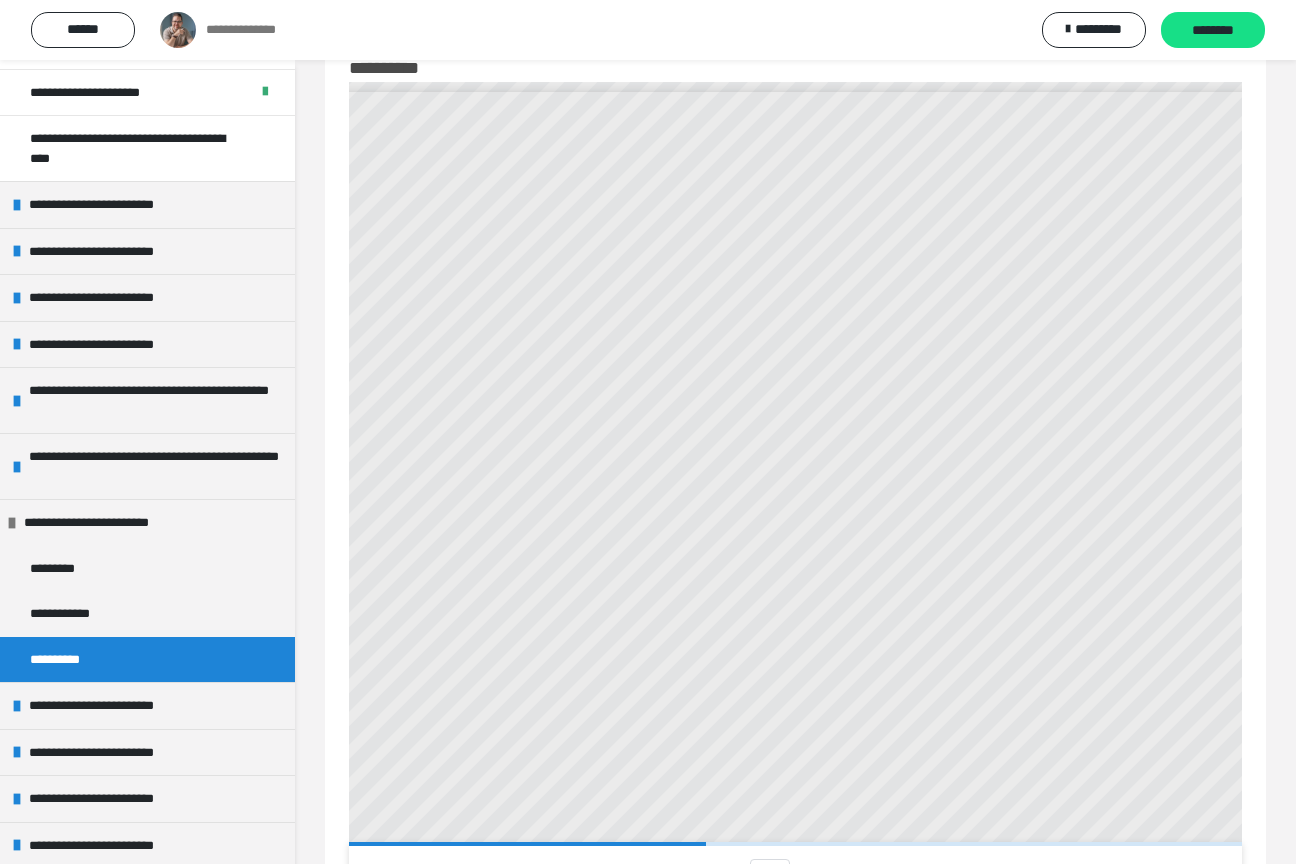 click at bounding box center [857, 871] 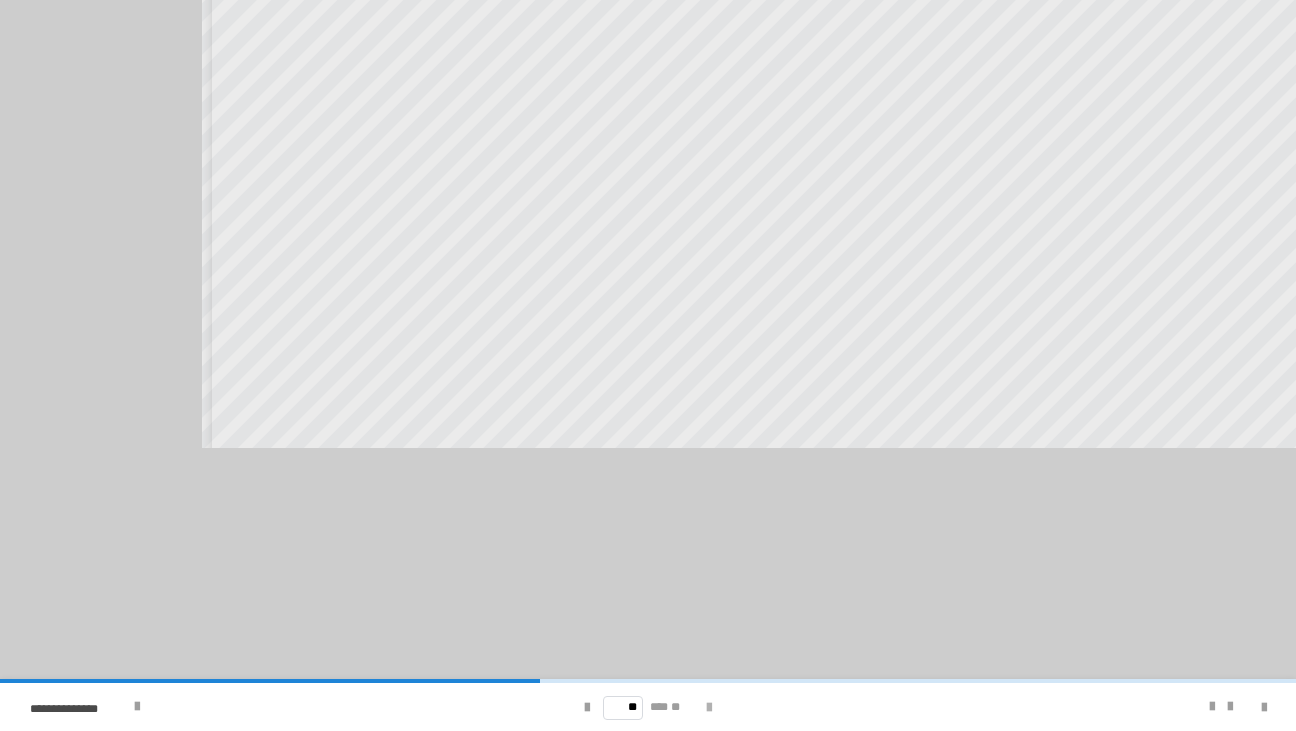 click at bounding box center (709, 708) 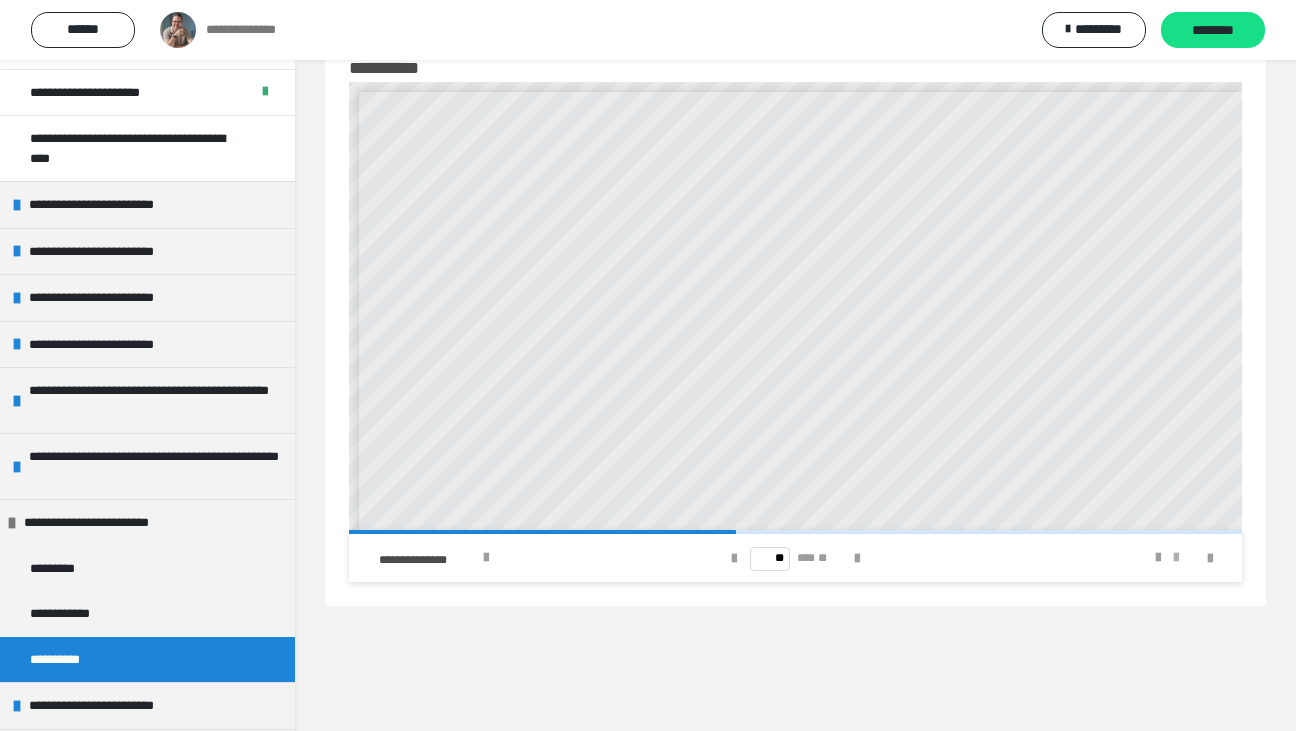 click at bounding box center (1176, 558) 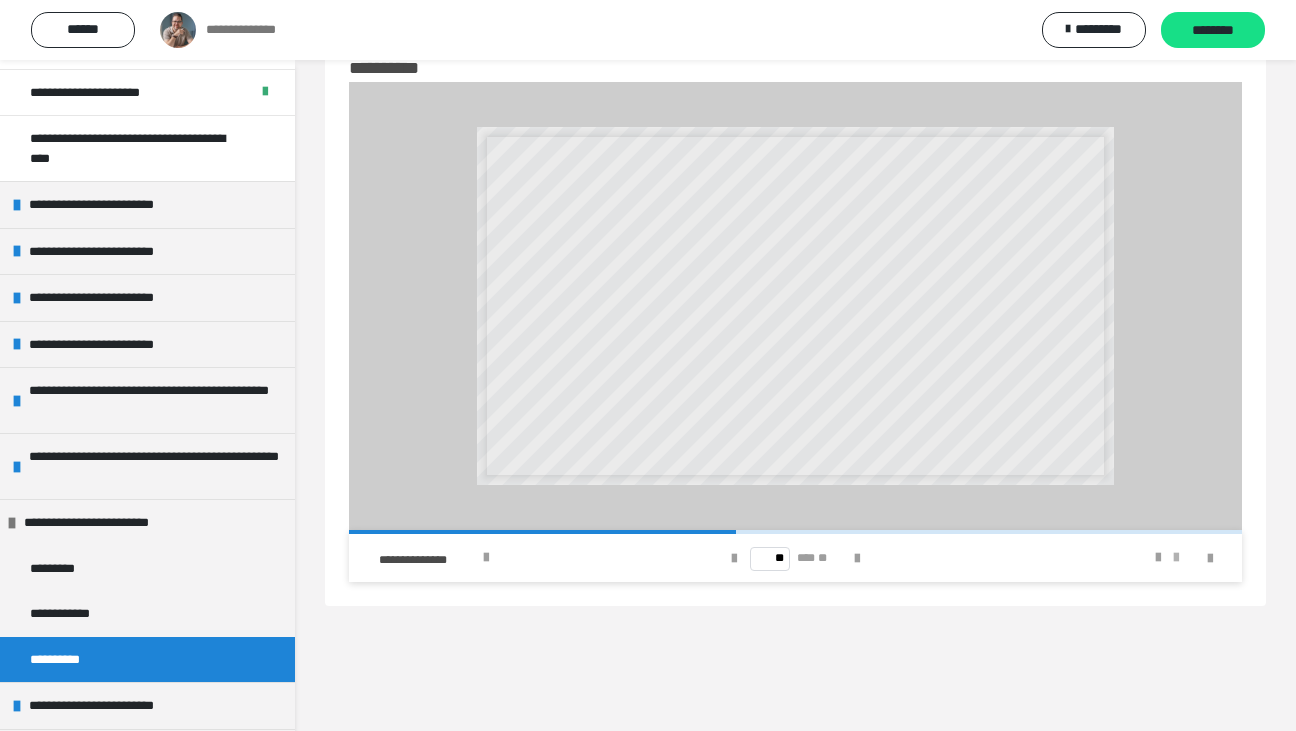 click at bounding box center [1176, 558] 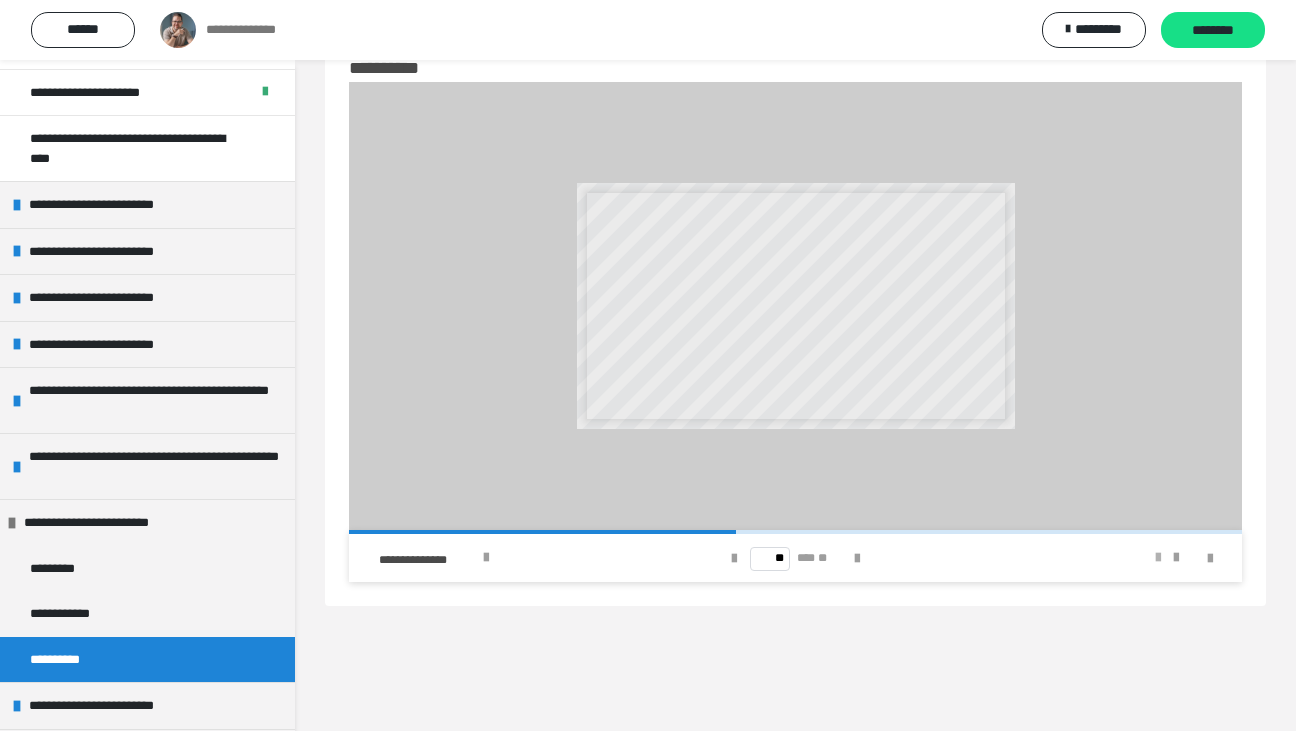 click at bounding box center (1158, 558) 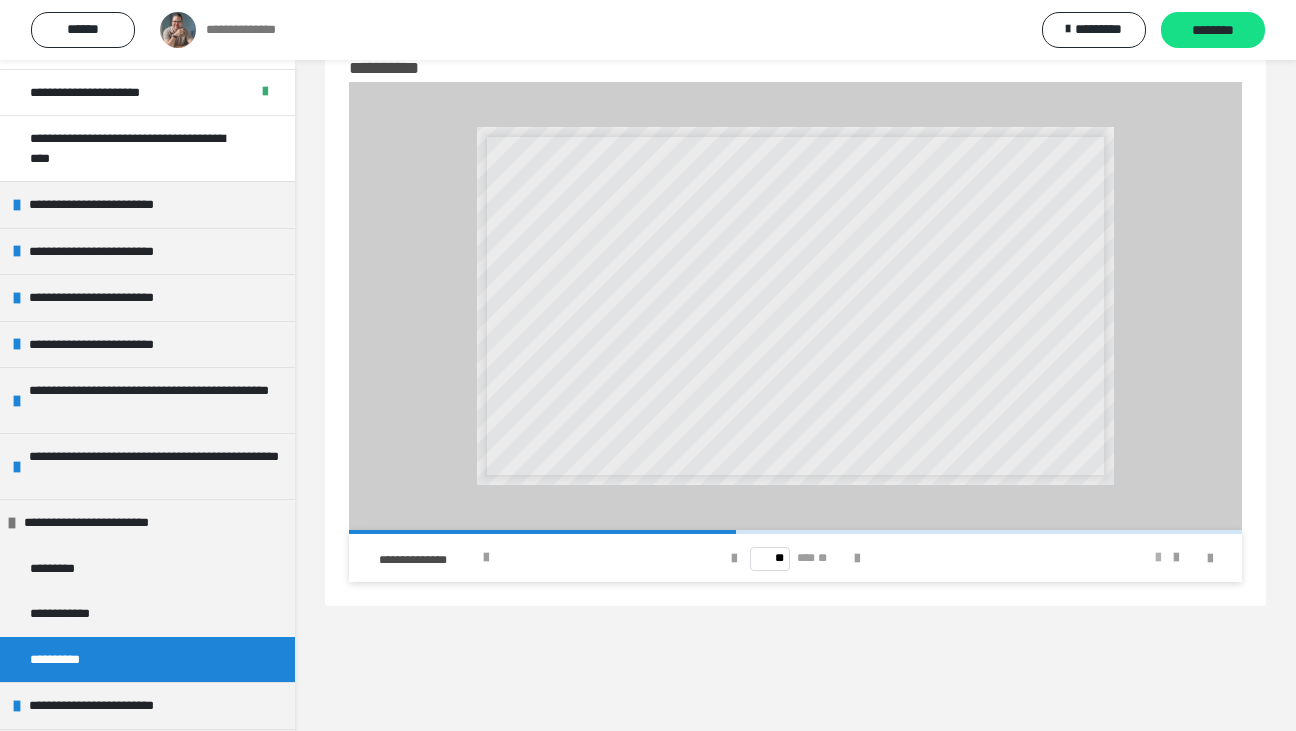 click at bounding box center (1158, 558) 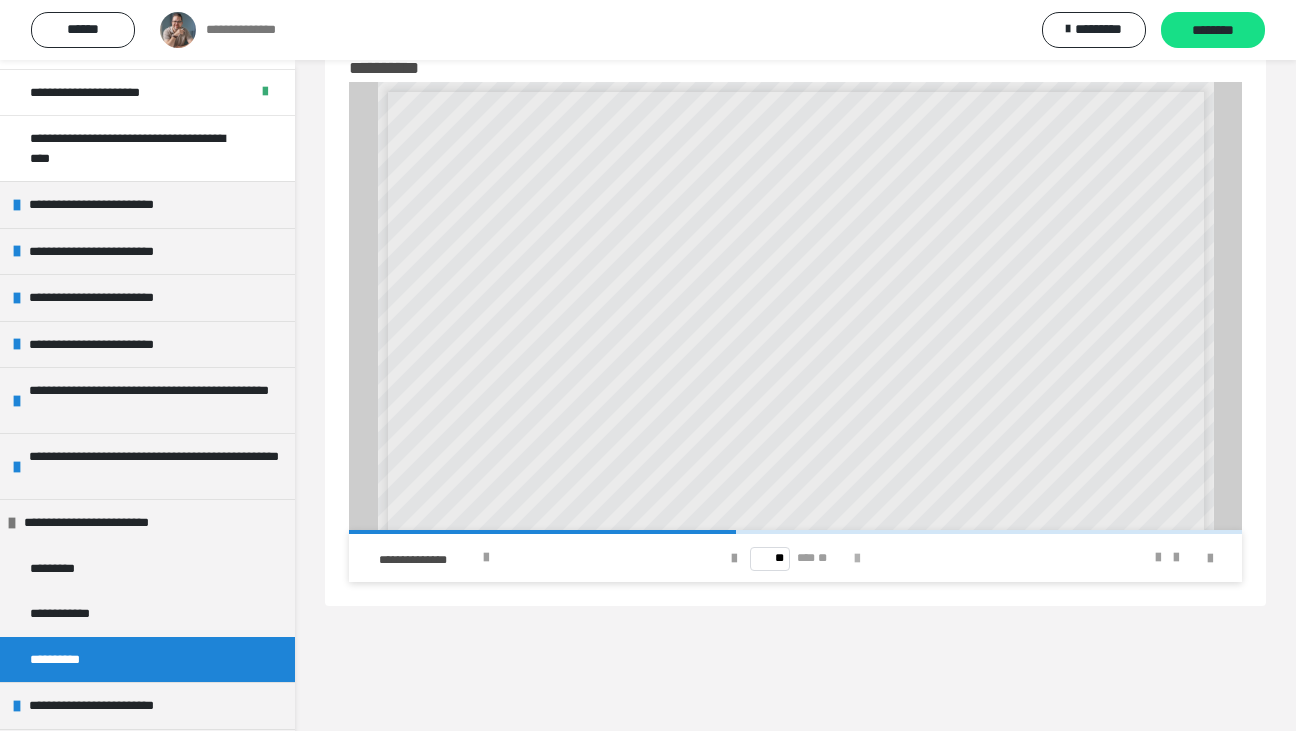 click at bounding box center [857, 559] 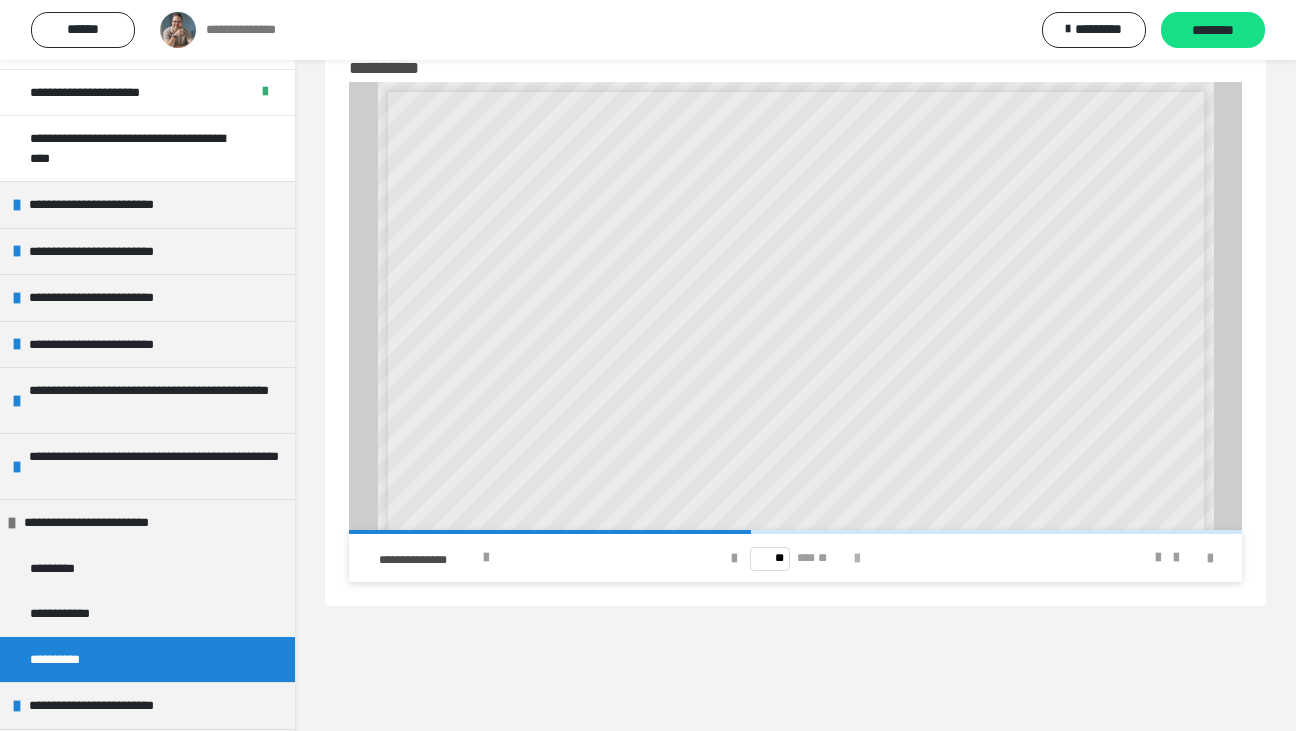 click at bounding box center (857, 559) 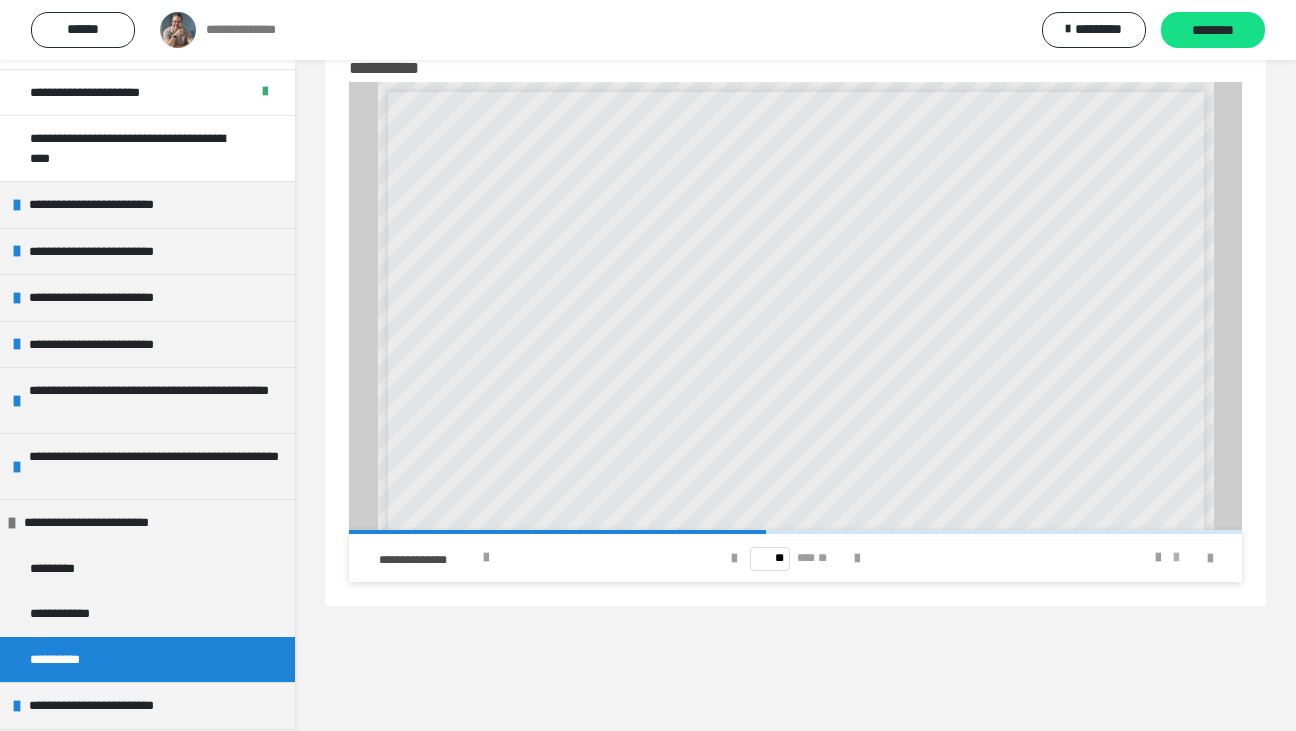 click at bounding box center (1176, 558) 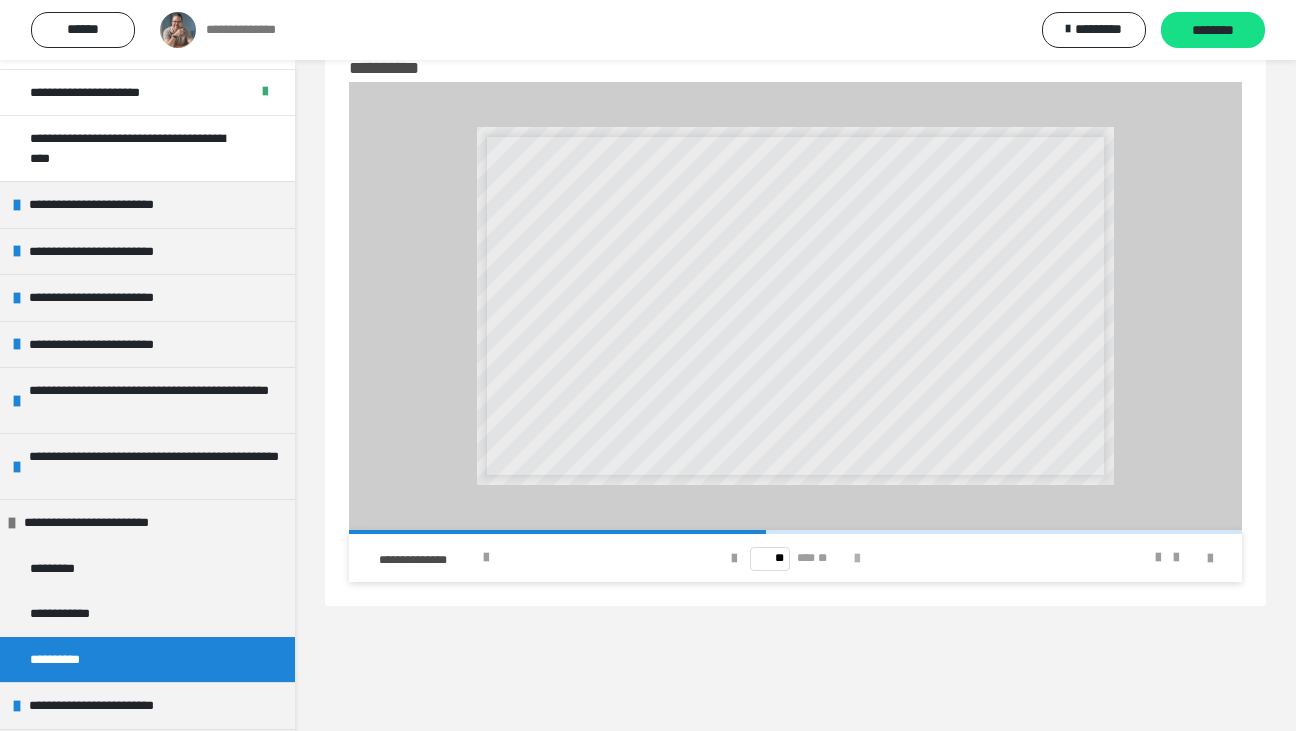 click at bounding box center (857, 559) 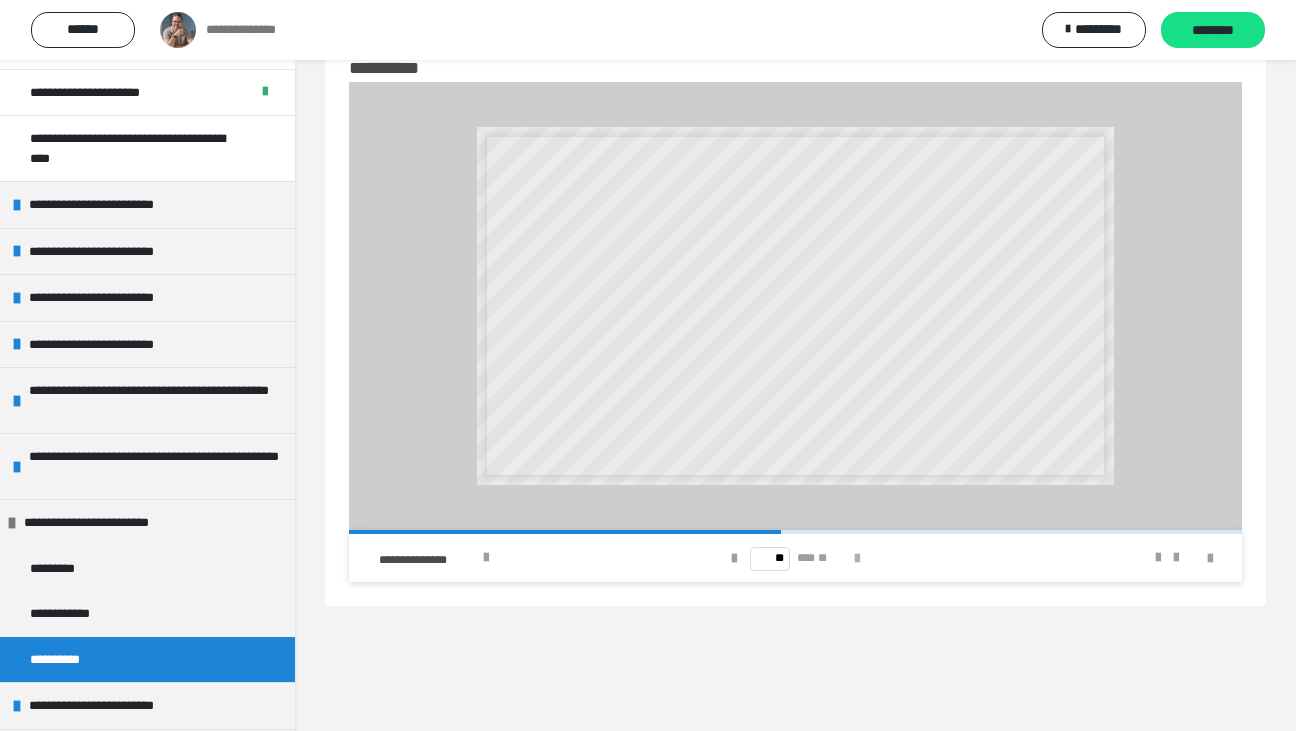 click at bounding box center (857, 559) 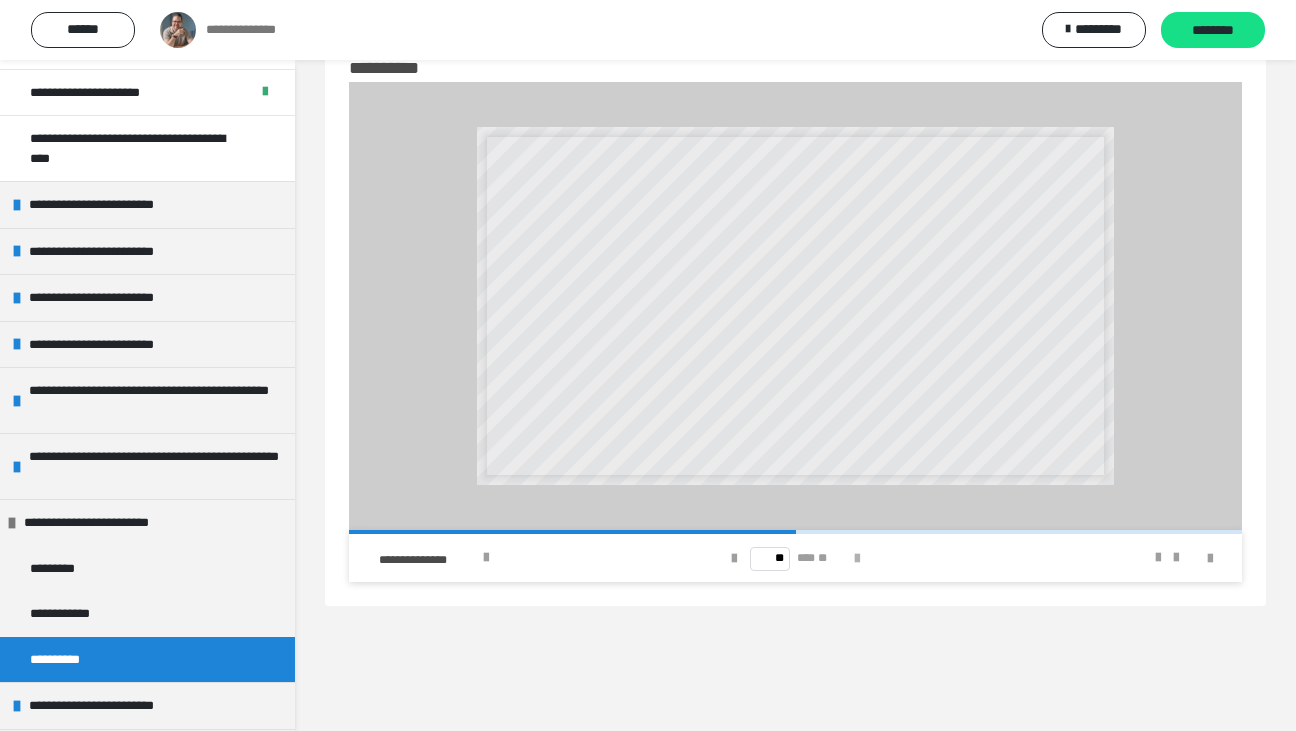click at bounding box center [857, 559] 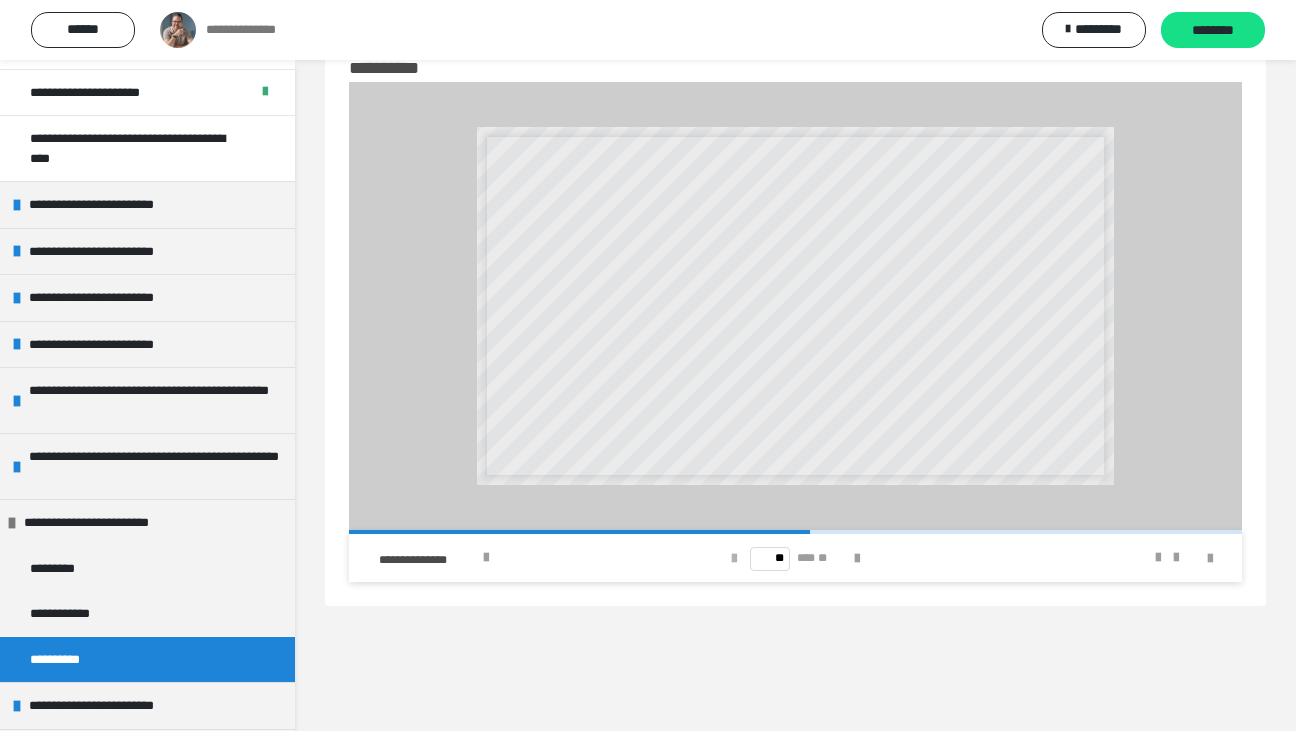 click at bounding box center [734, 559] 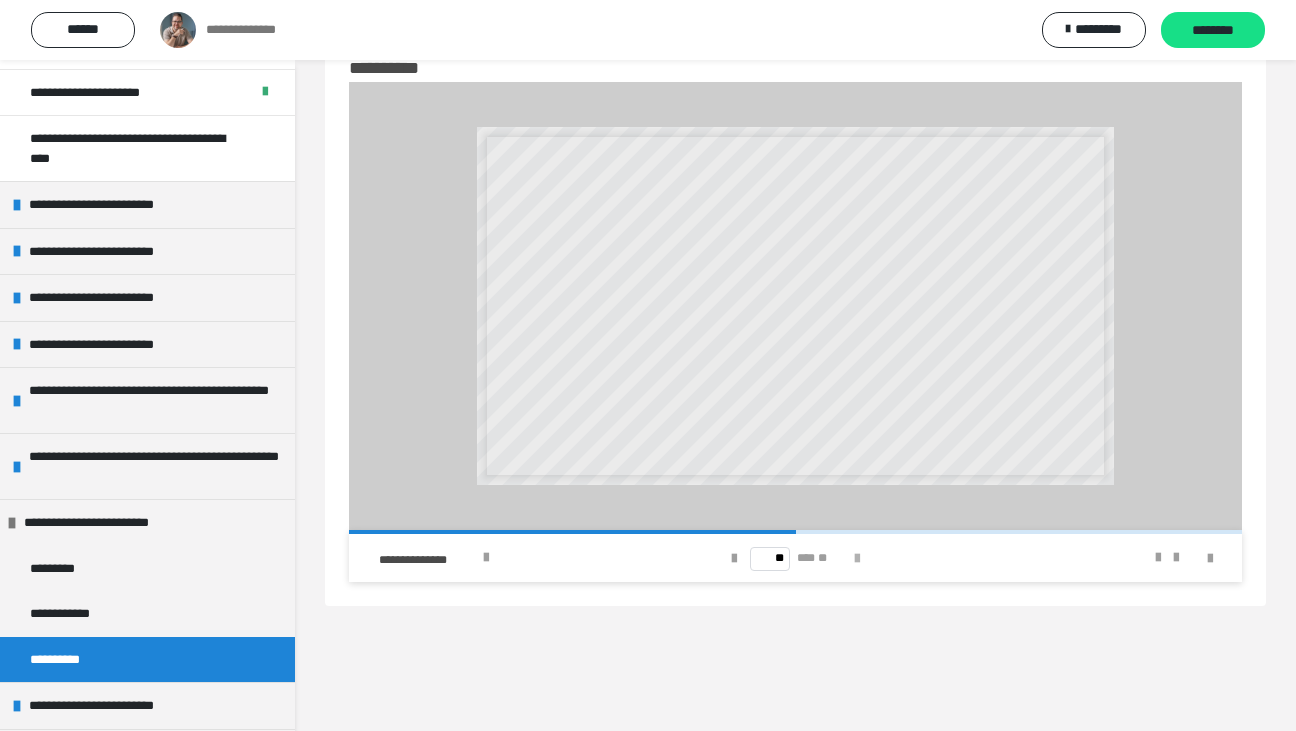 click at bounding box center (857, 559) 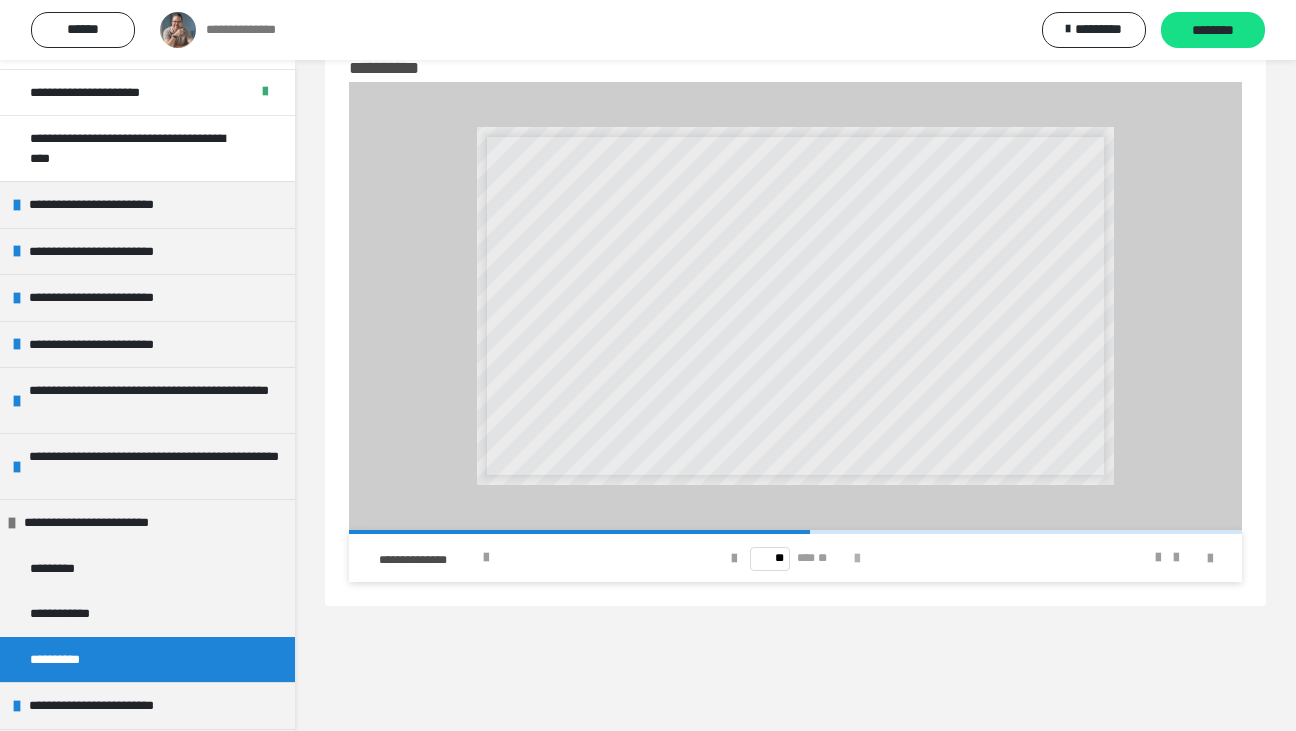 click at bounding box center (857, 559) 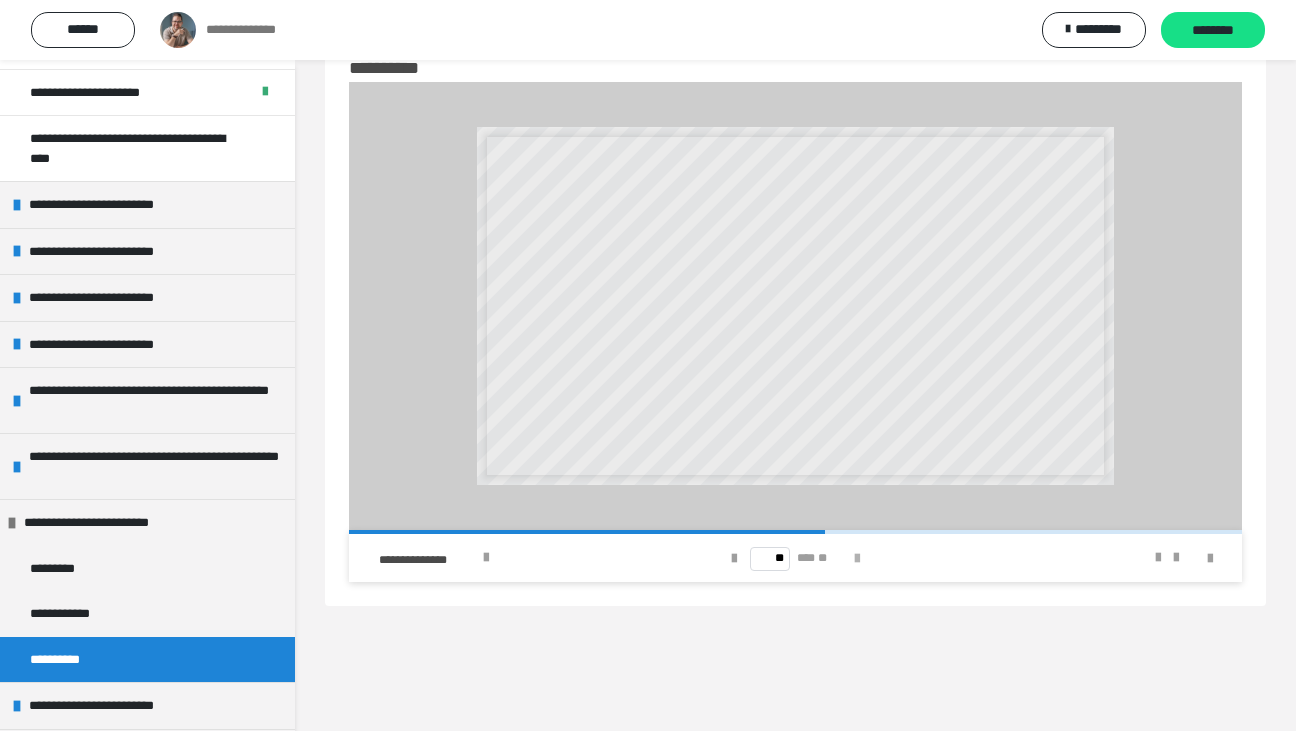 click at bounding box center [857, 559] 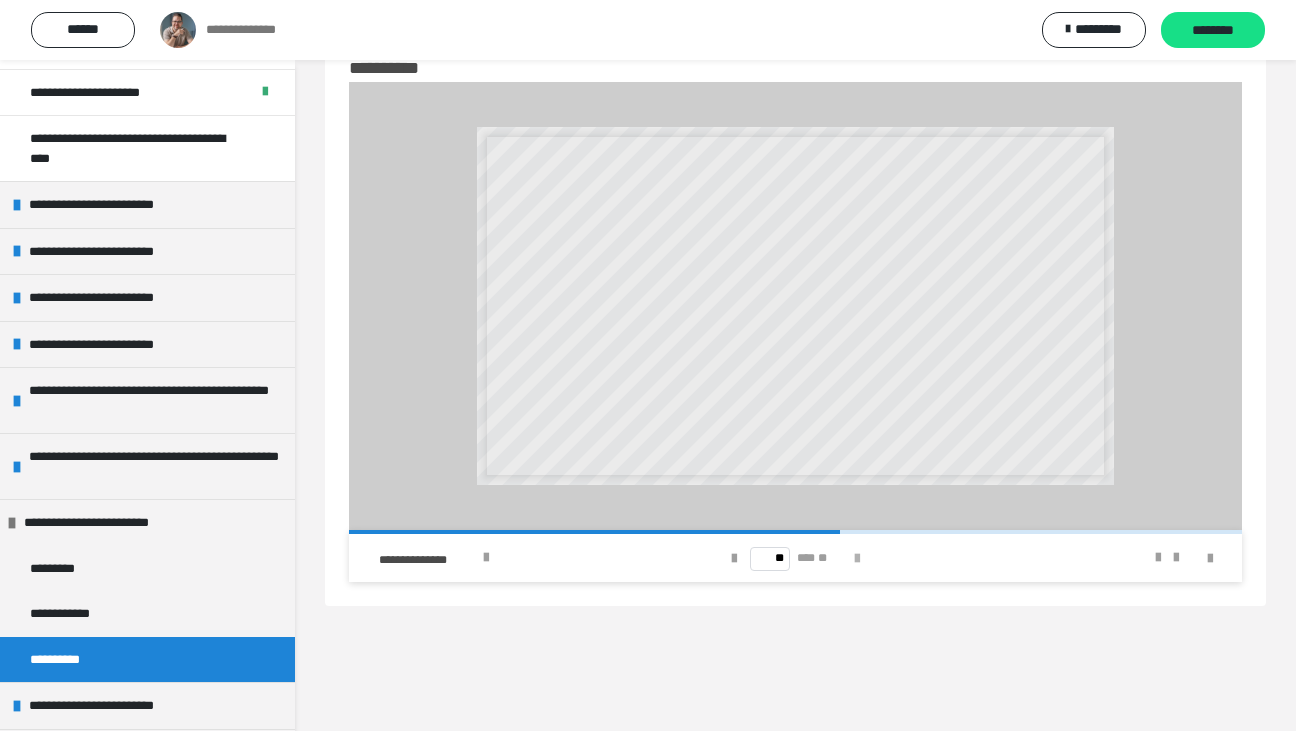 click at bounding box center (857, 559) 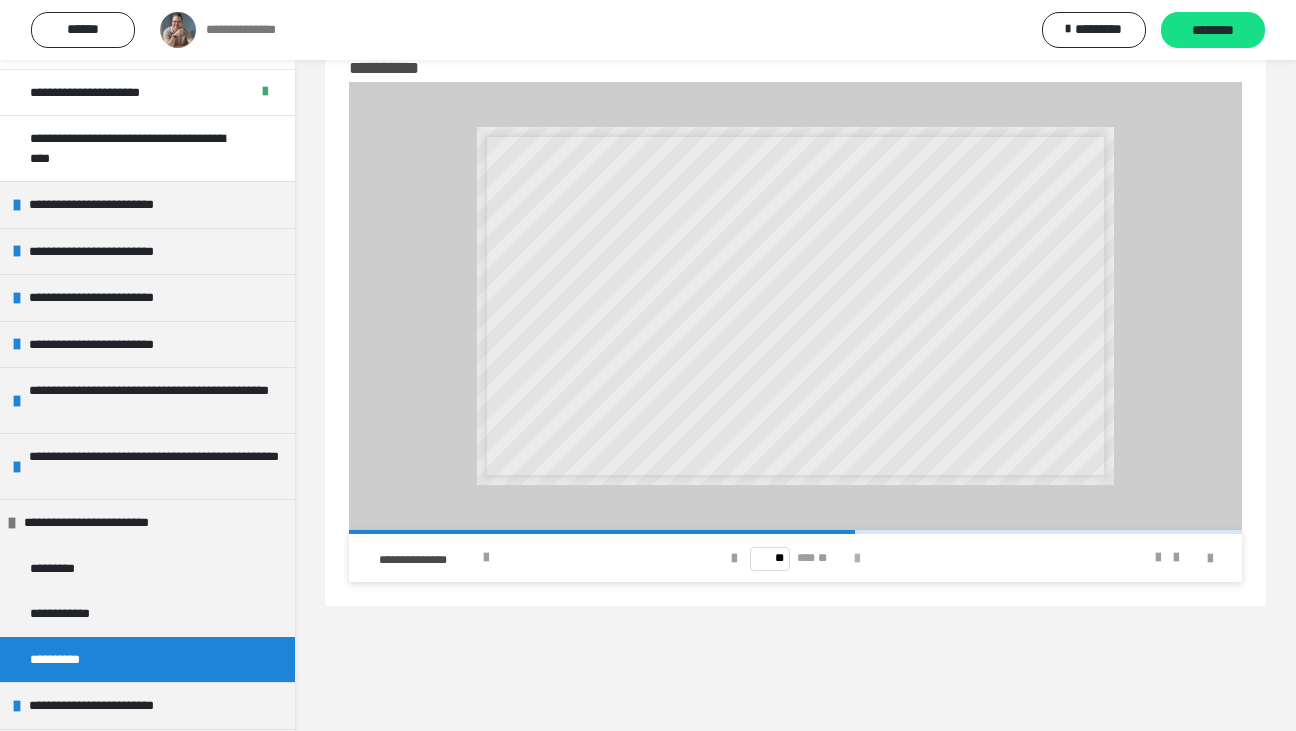 click at bounding box center [857, 559] 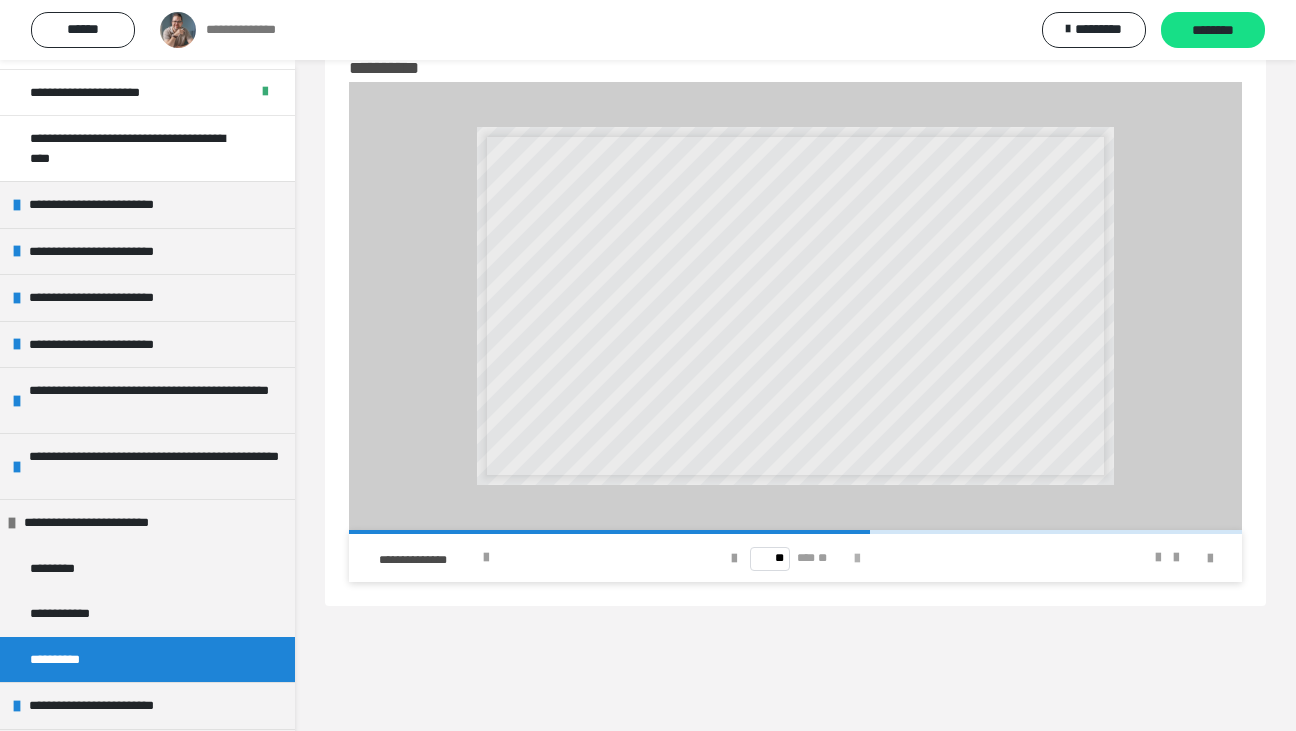 click at bounding box center [857, 559] 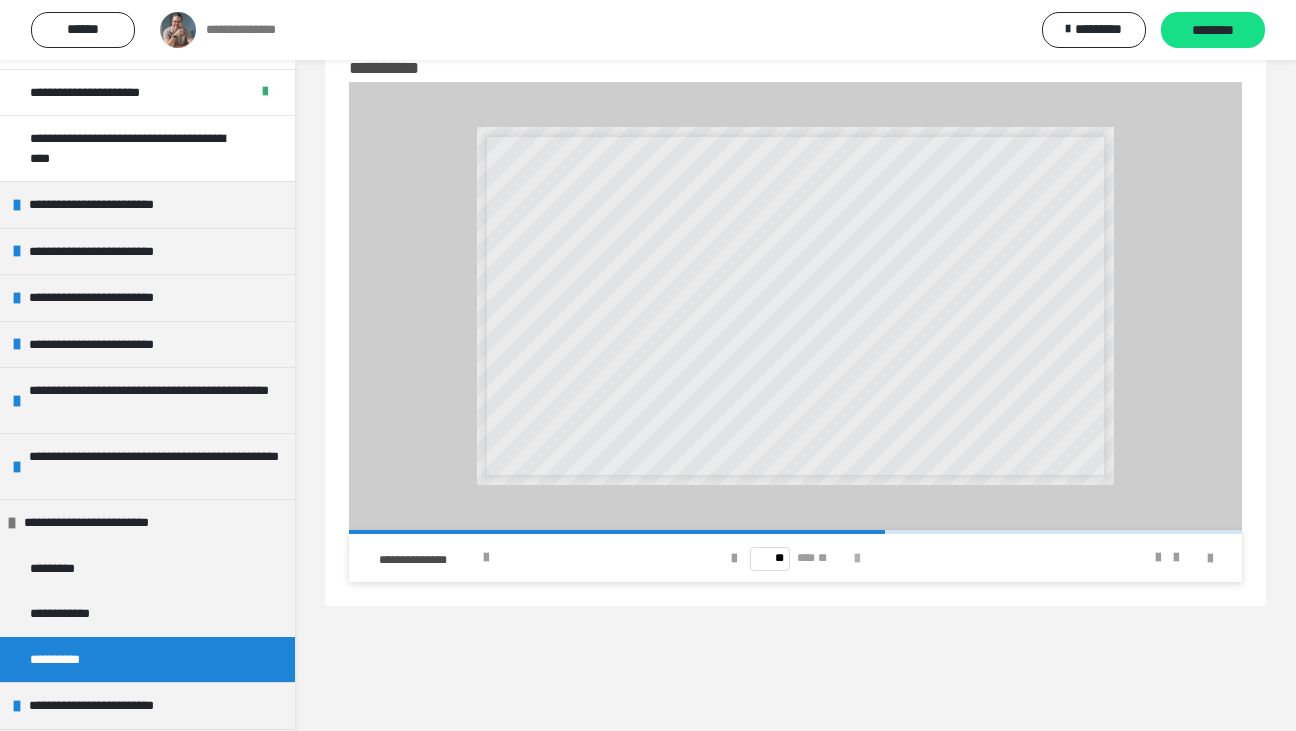 click at bounding box center [857, 559] 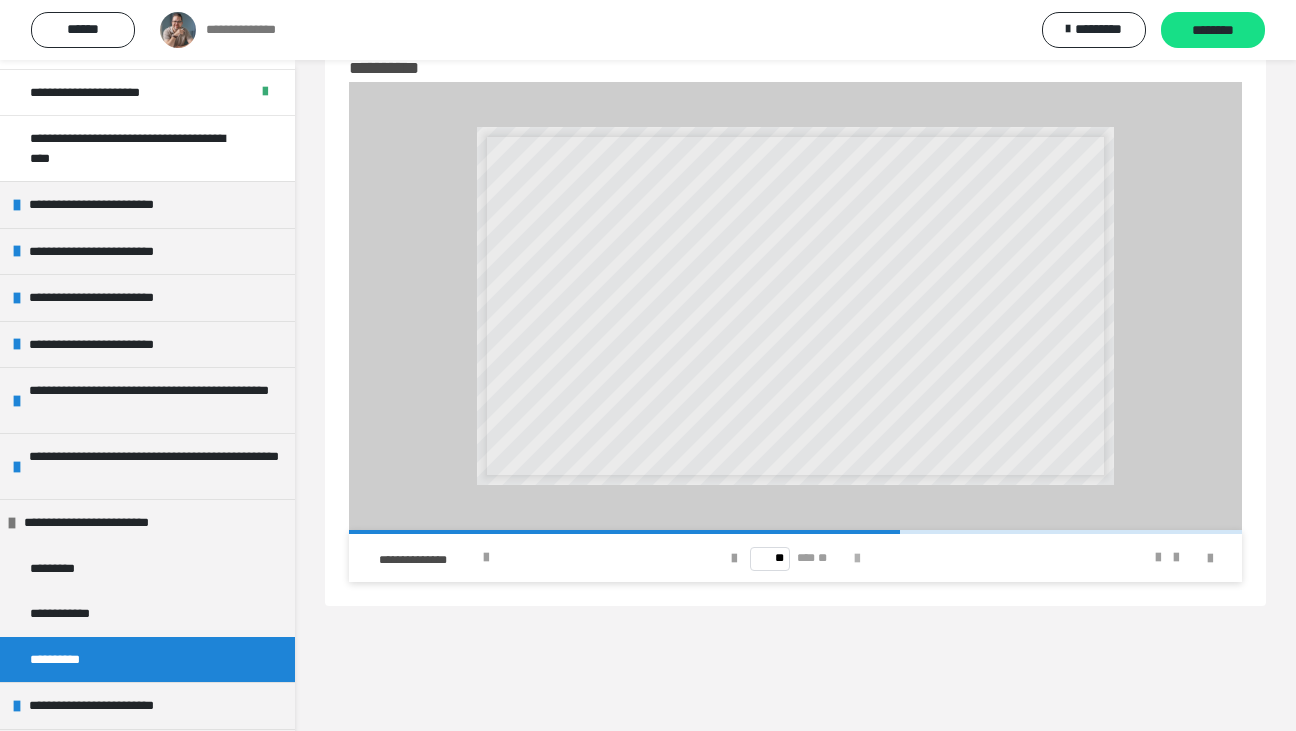click at bounding box center (857, 559) 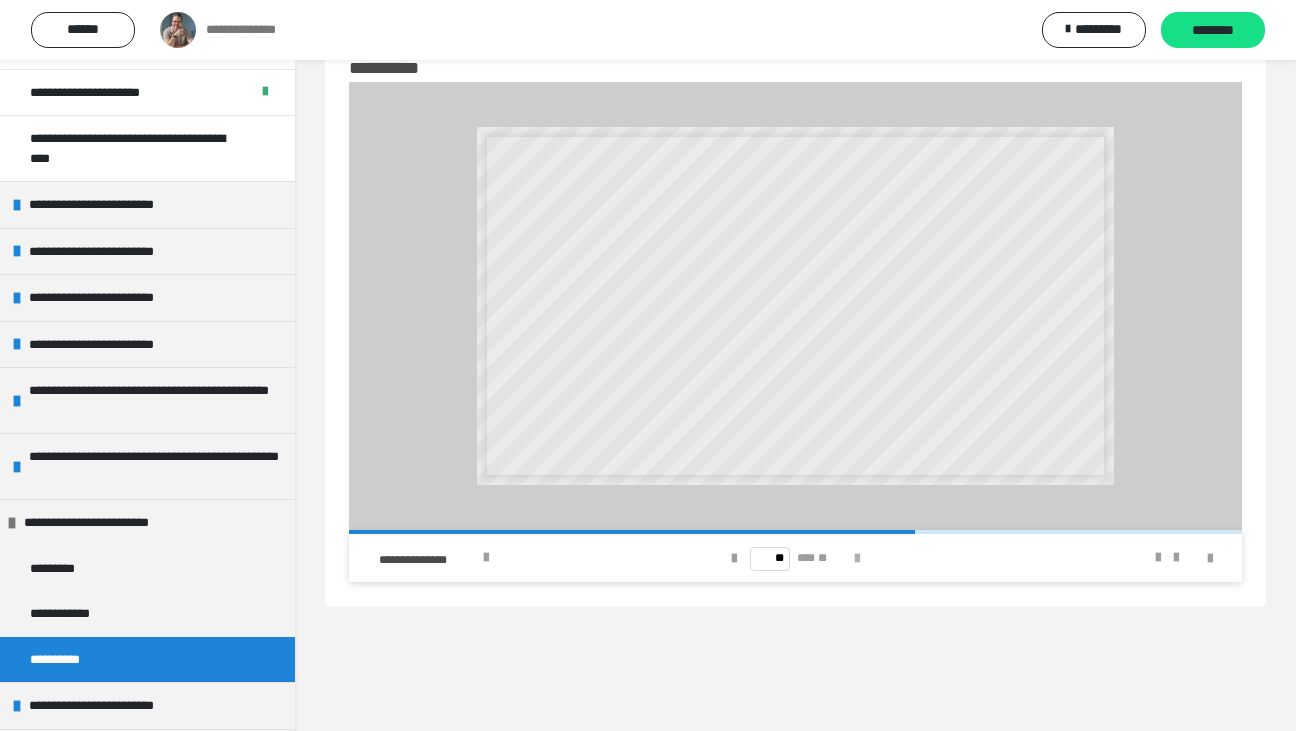 click at bounding box center [857, 559] 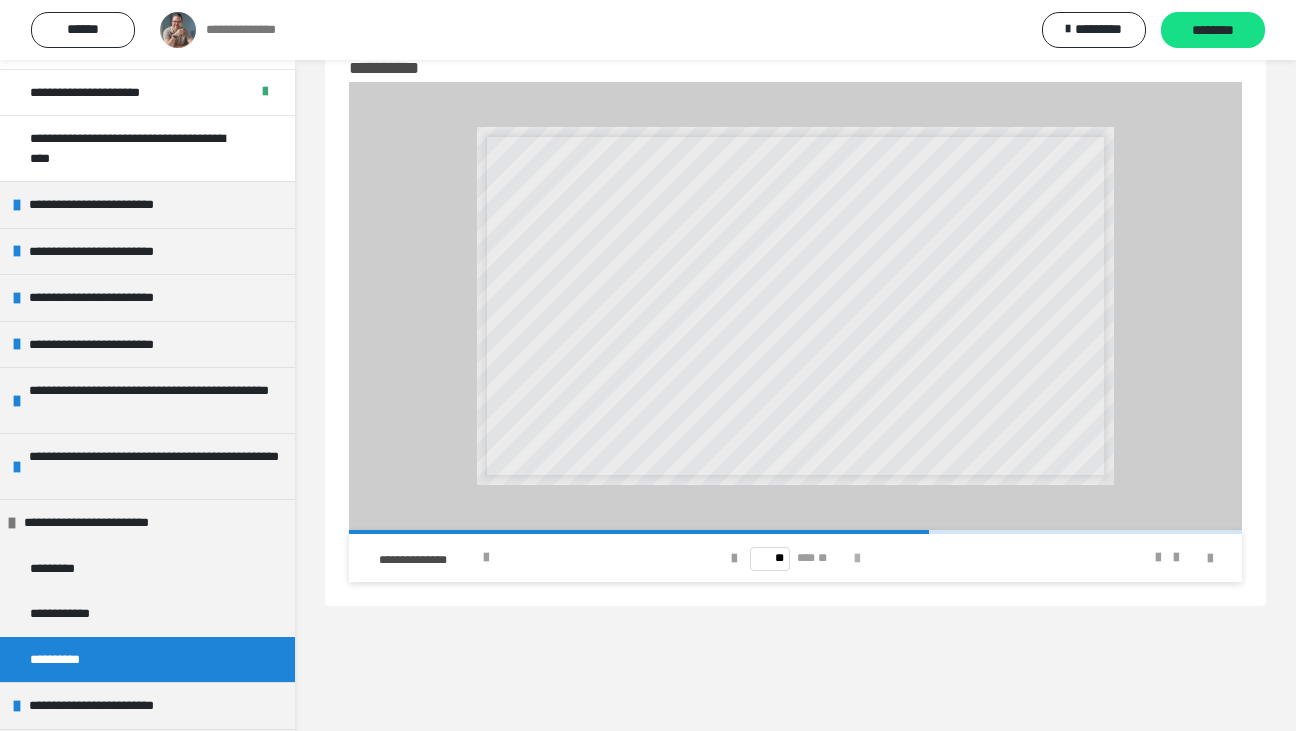 click at bounding box center [857, 559] 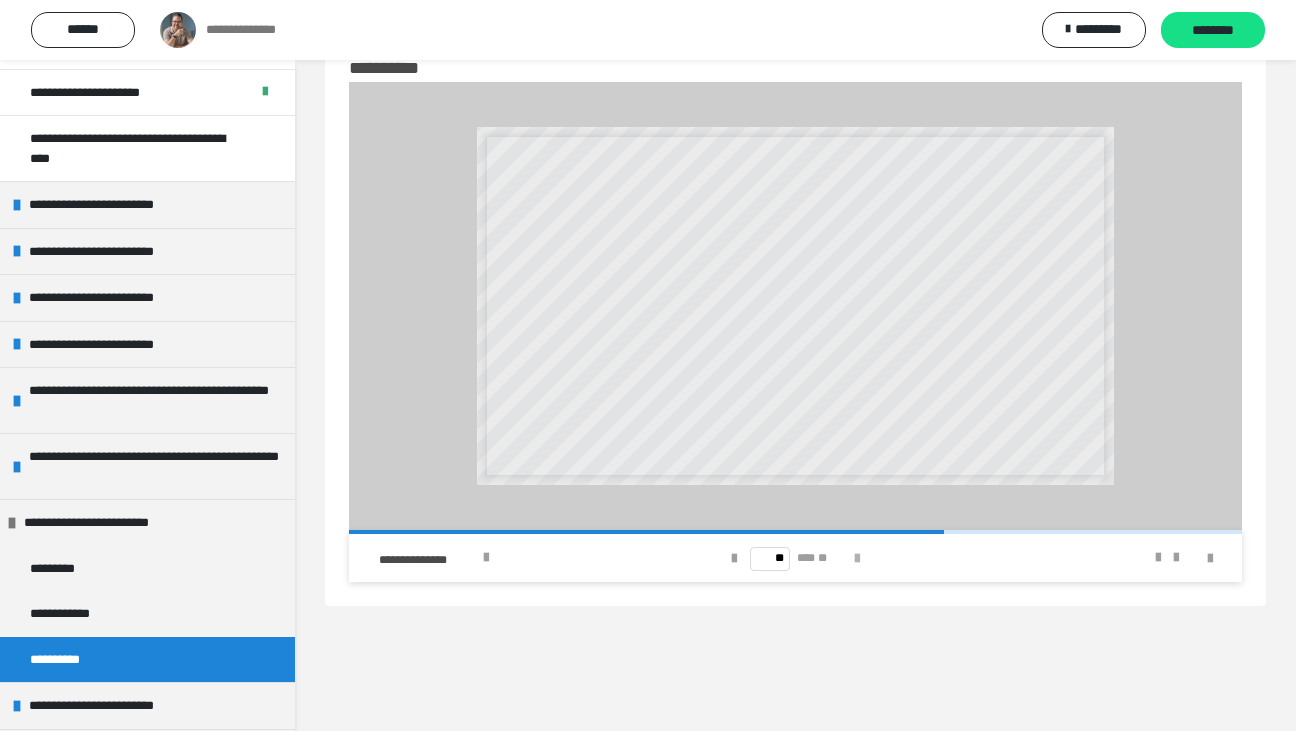 click at bounding box center (857, 559) 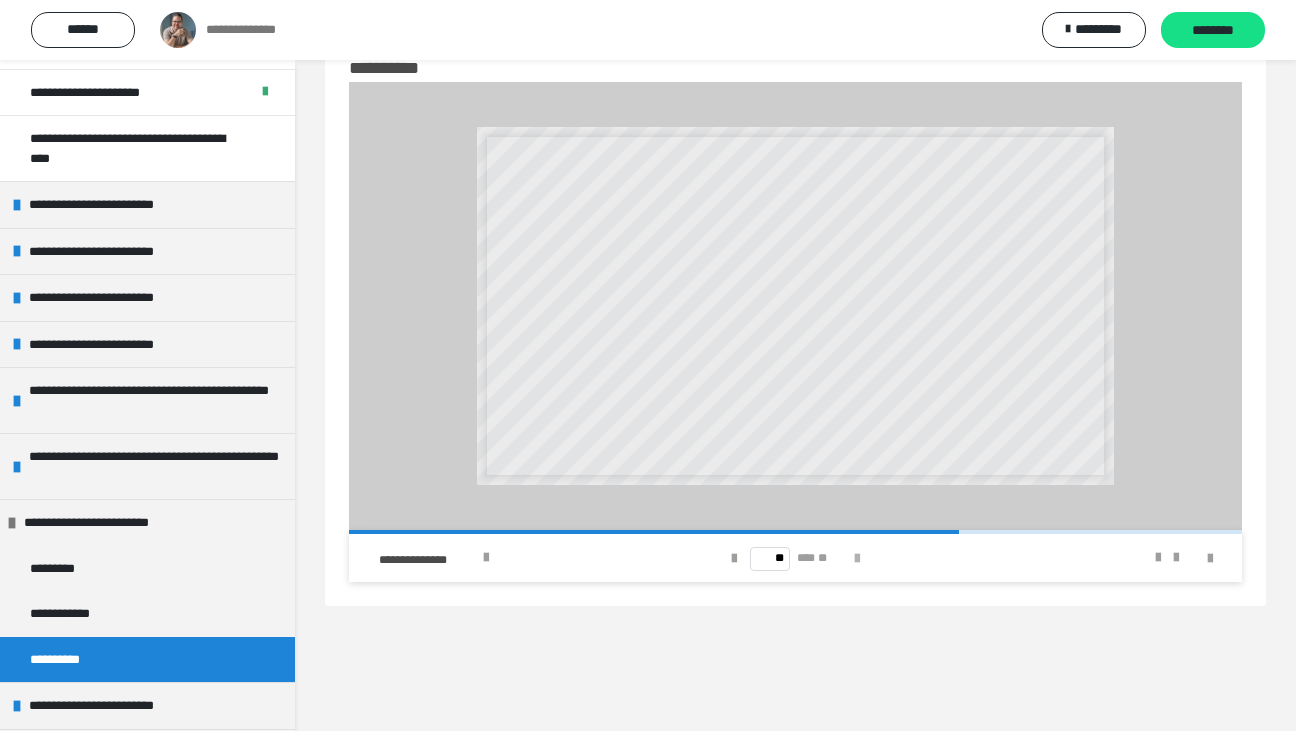 click at bounding box center [857, 559] 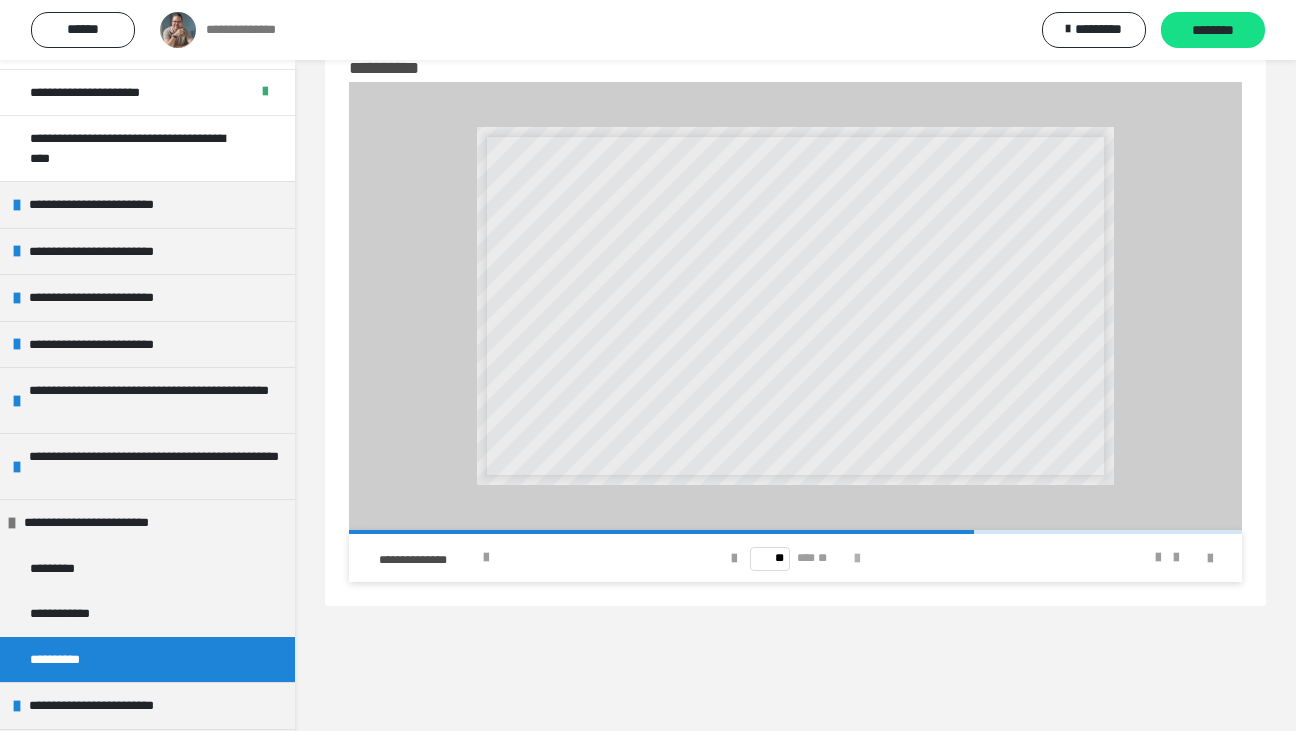 click at bounding box center (857, 559) 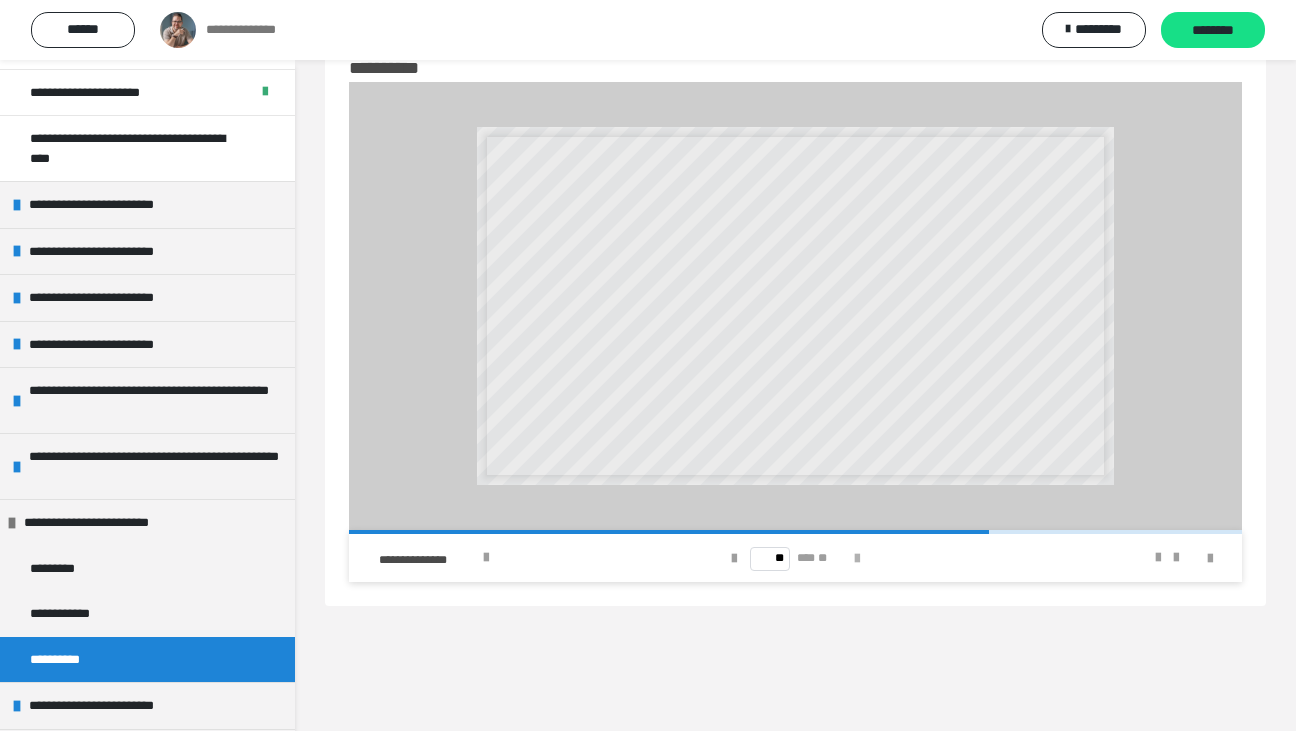 click at bounding box center (857, 559) 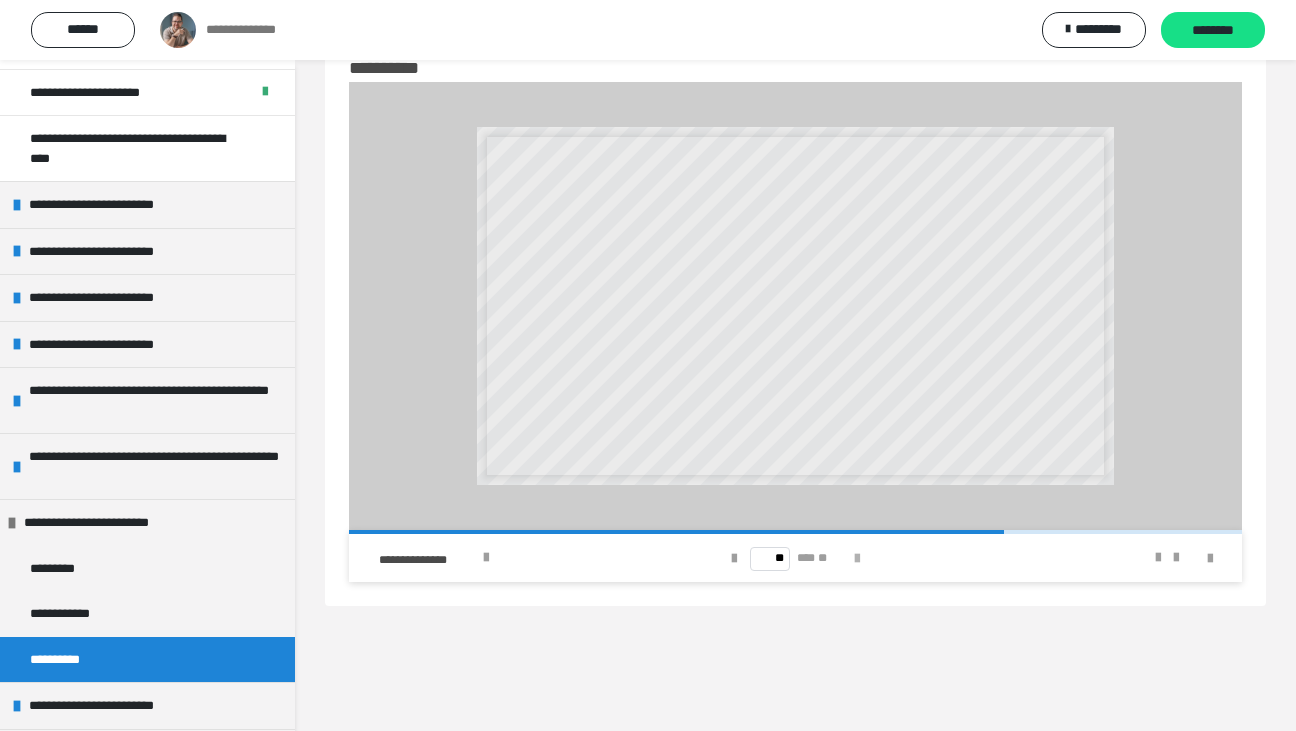 click at bounding box center [857, 559] 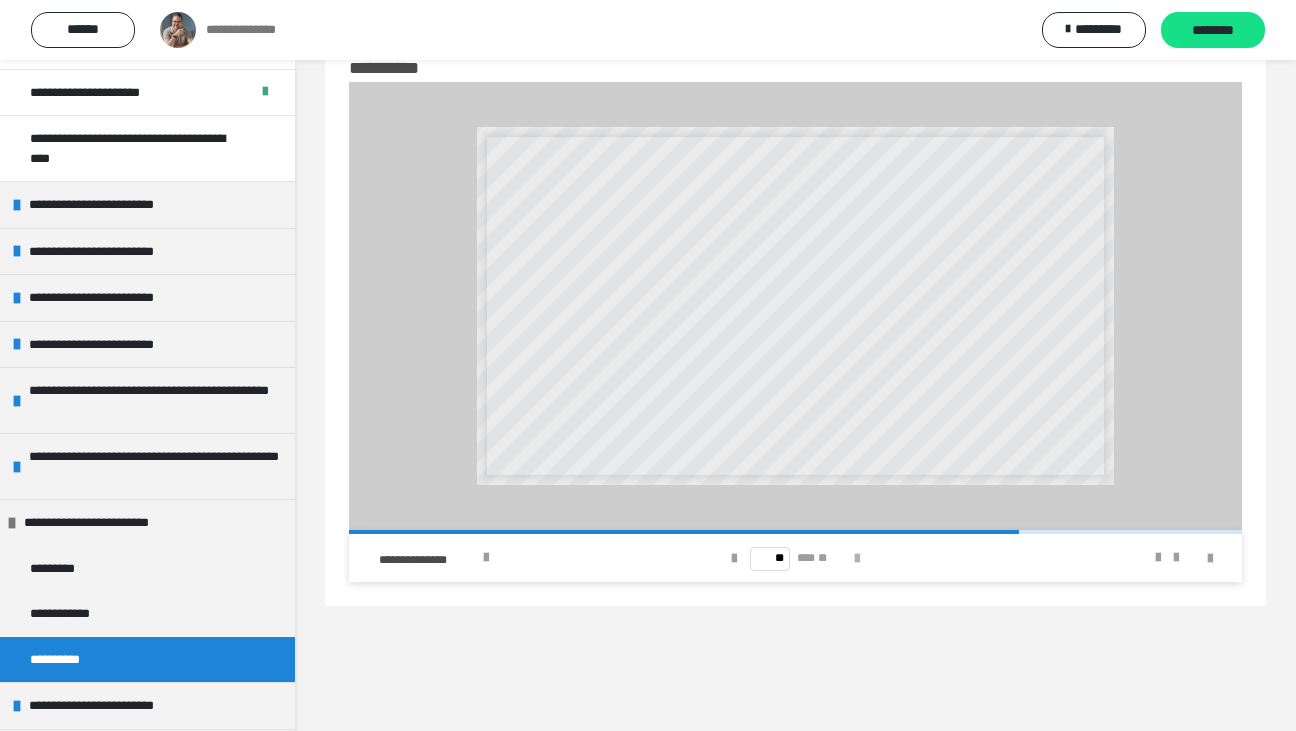 click at bounding box center (857, 559) 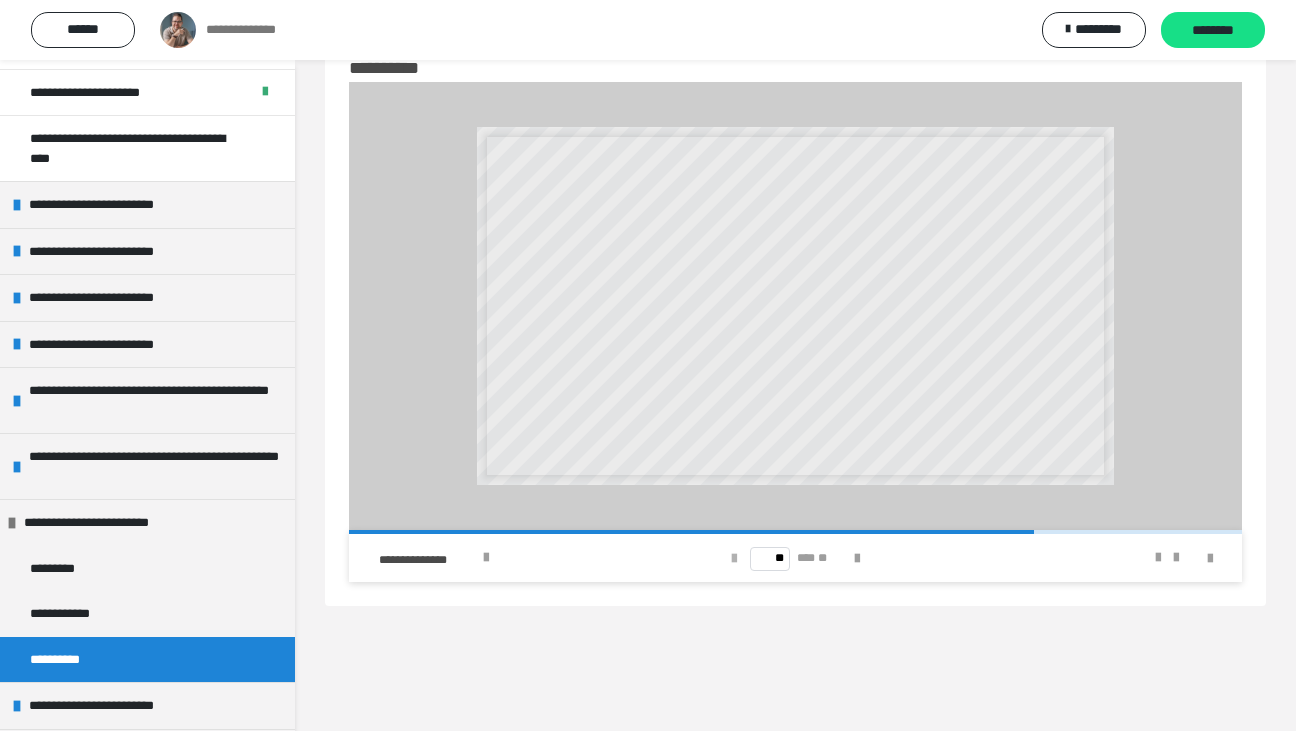 click at bounding box center (734, 559) 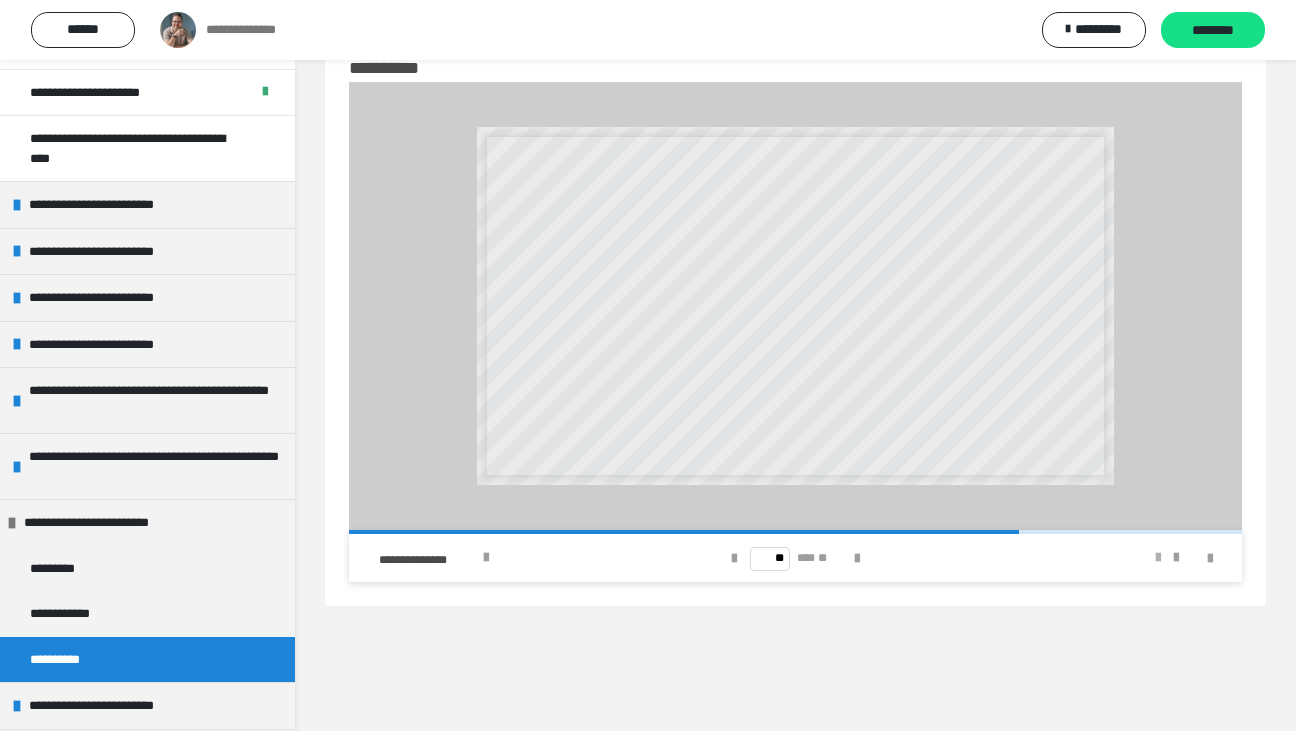 click at bounding box center [1158, 558] 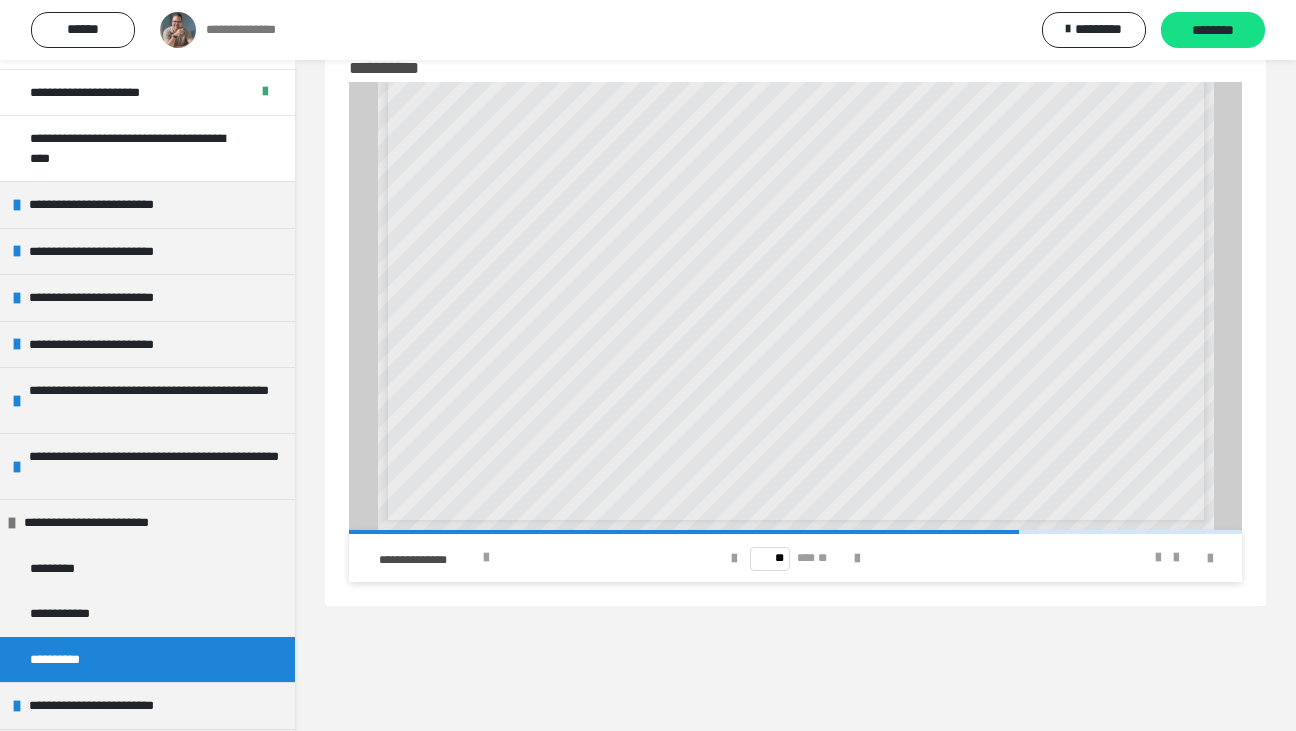 scroll, scrollTop: 22, scrollLeft: 0, axis: vertical 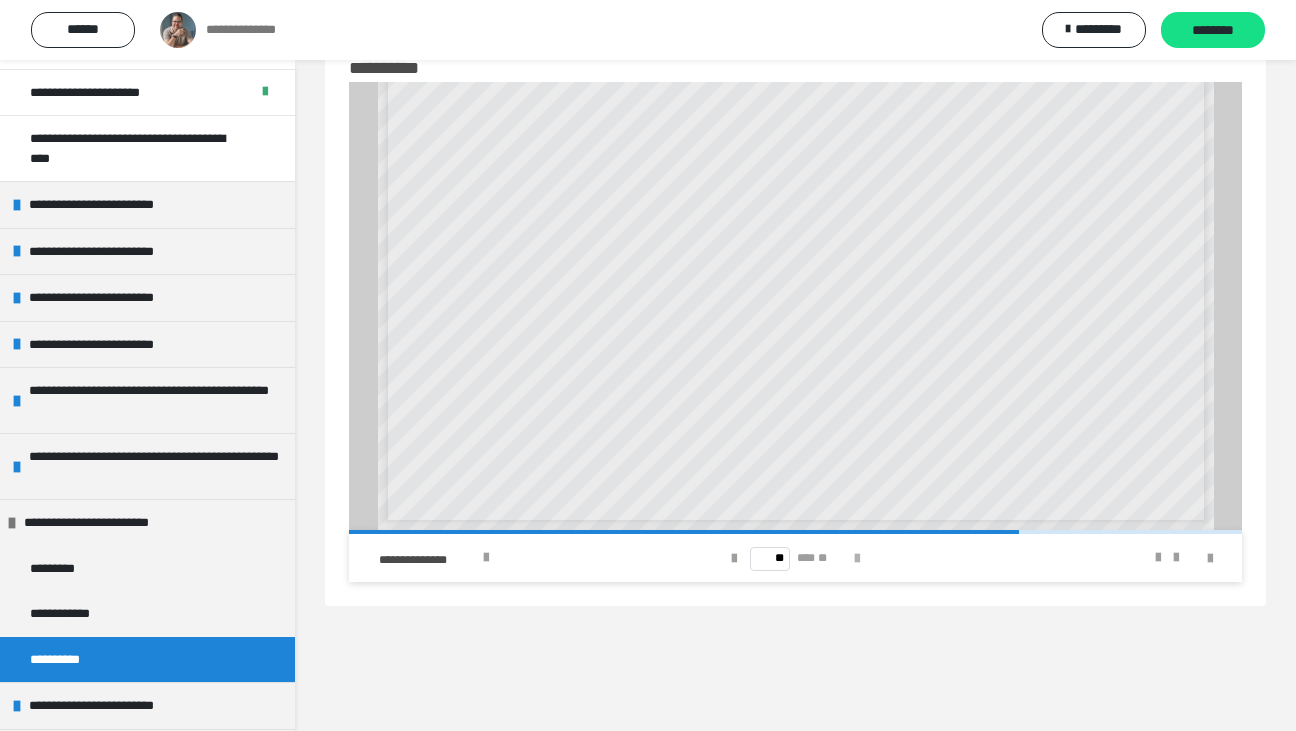 click at bounding box center [857, 559] 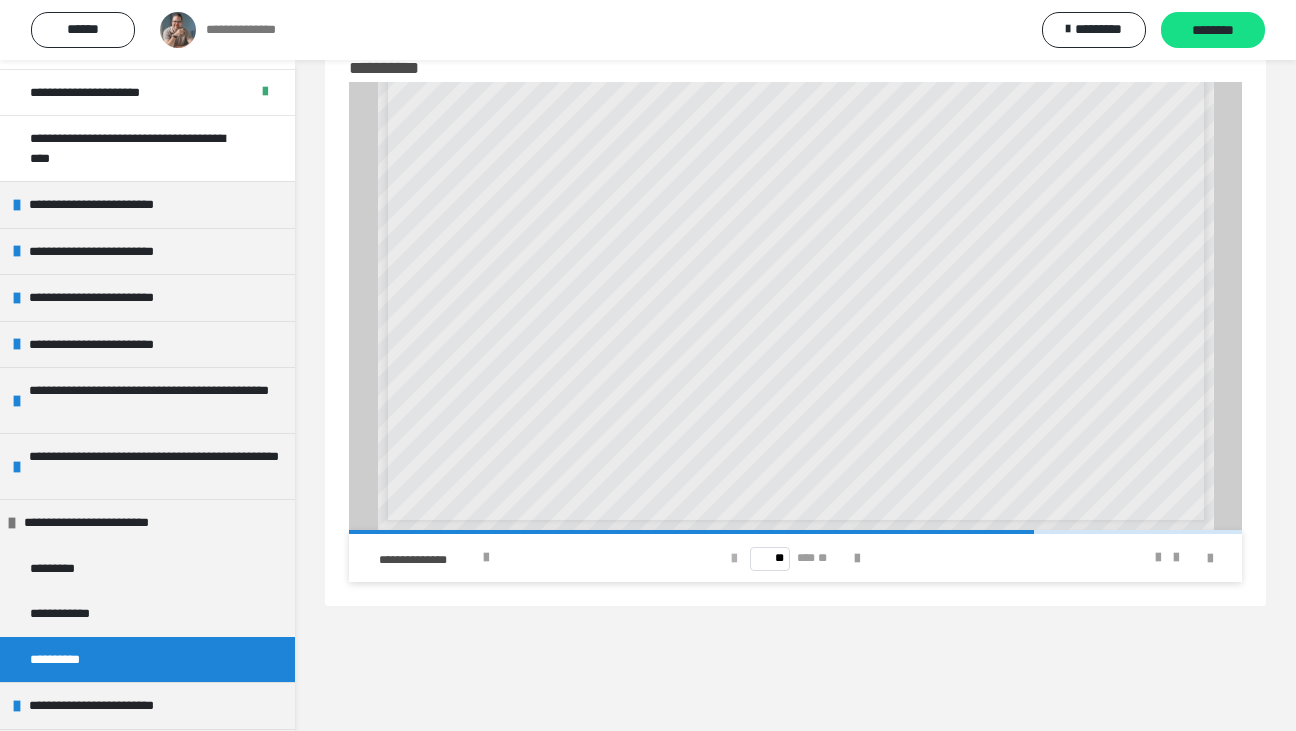 click at bounding box center [734, 559] 